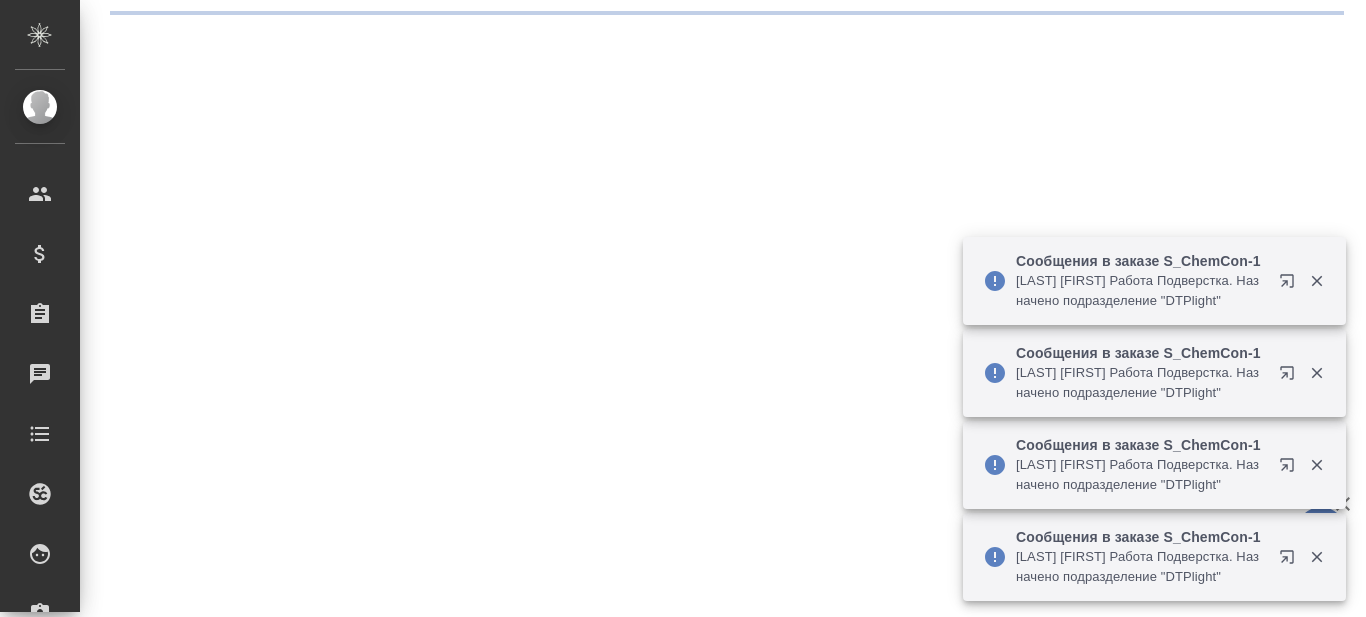 scroll, scrollTop: 0, scrollLeft: 0, axis: both 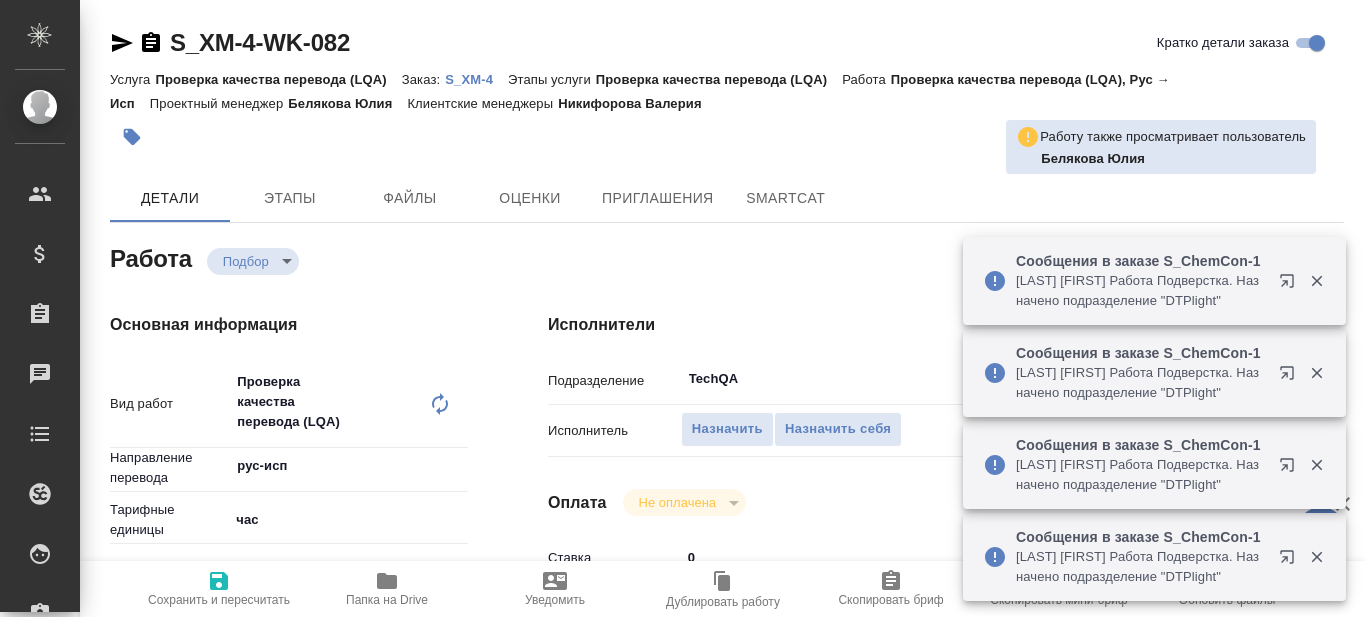 type on "x" 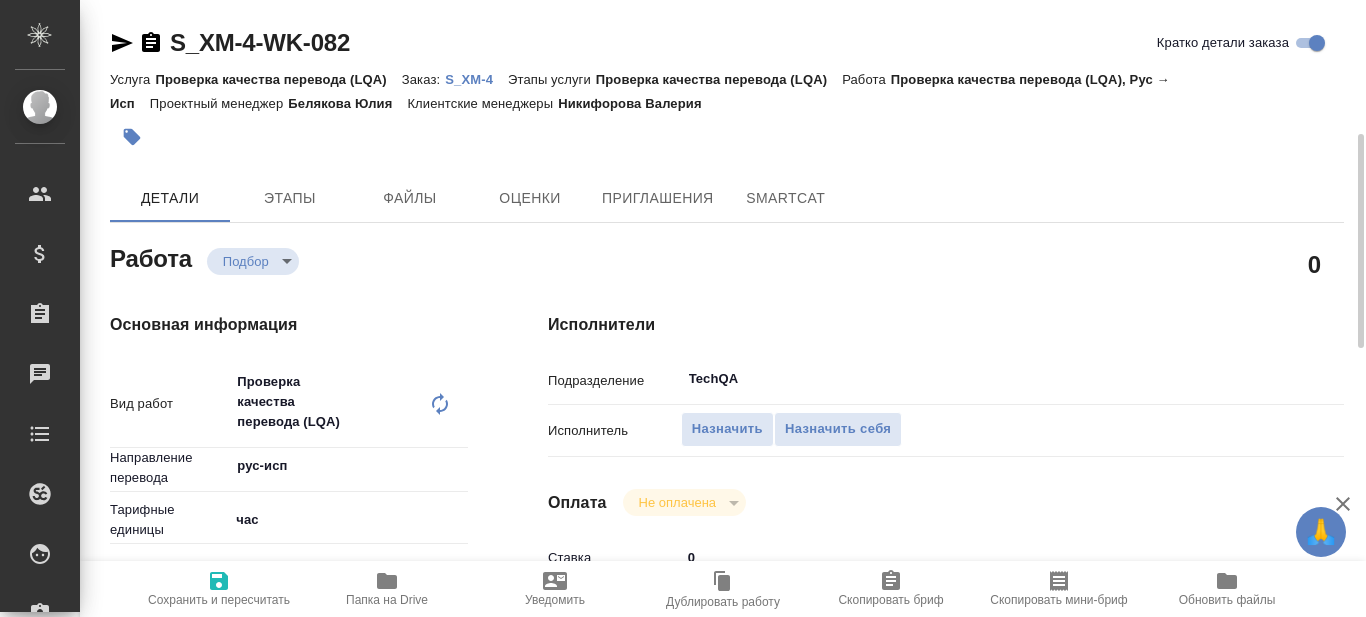 scroll, scrollTop: 100, scrollLeft: 0, axis: vertical 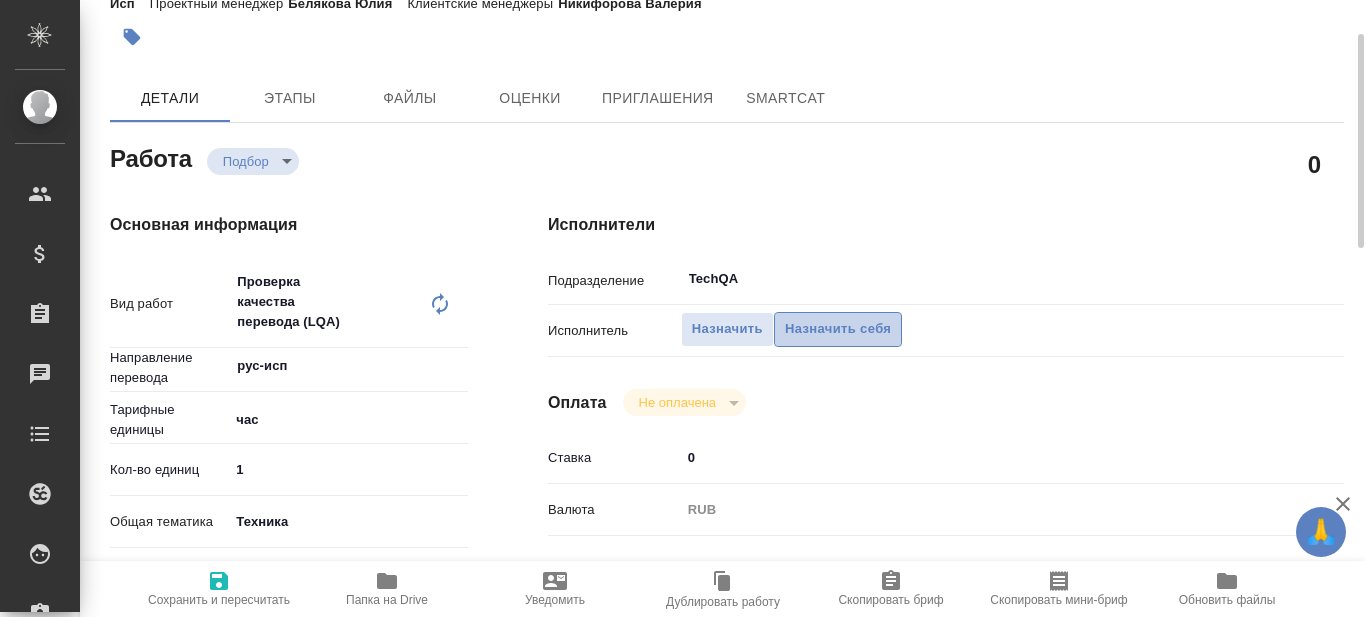 click on "Назначить себя" at bounding box center (838, 329) 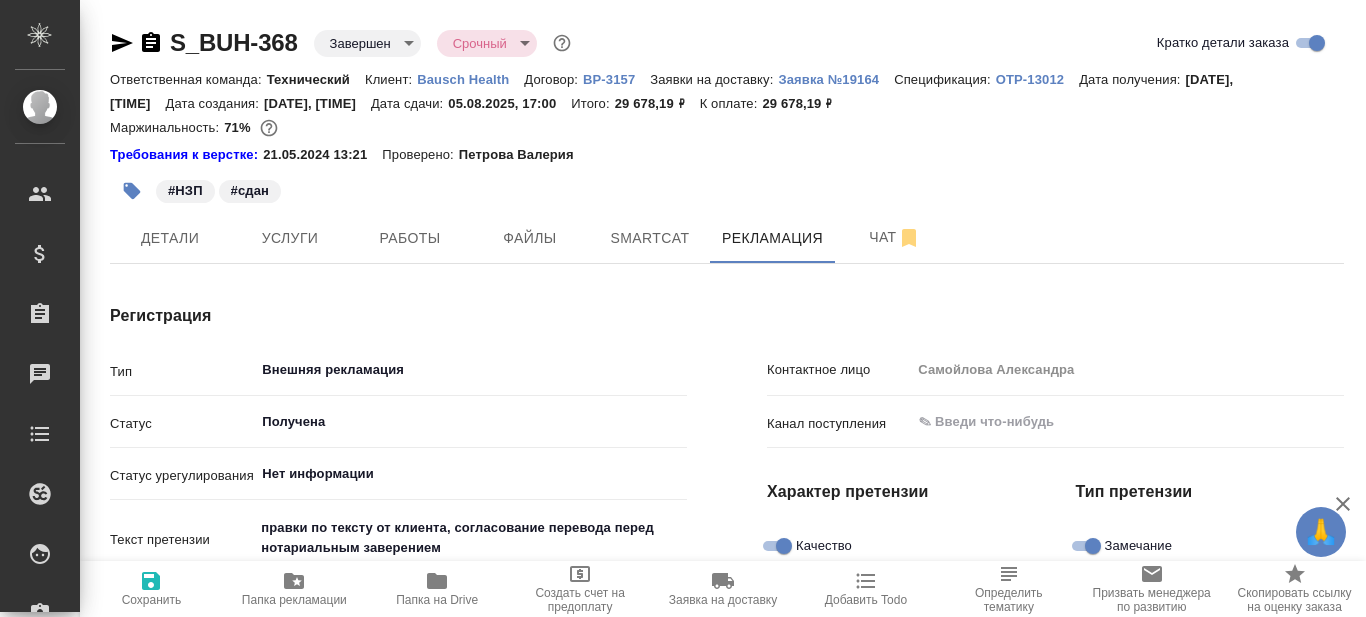 scroll, scrollTop: 0, scrollLeft: 0, axis: both 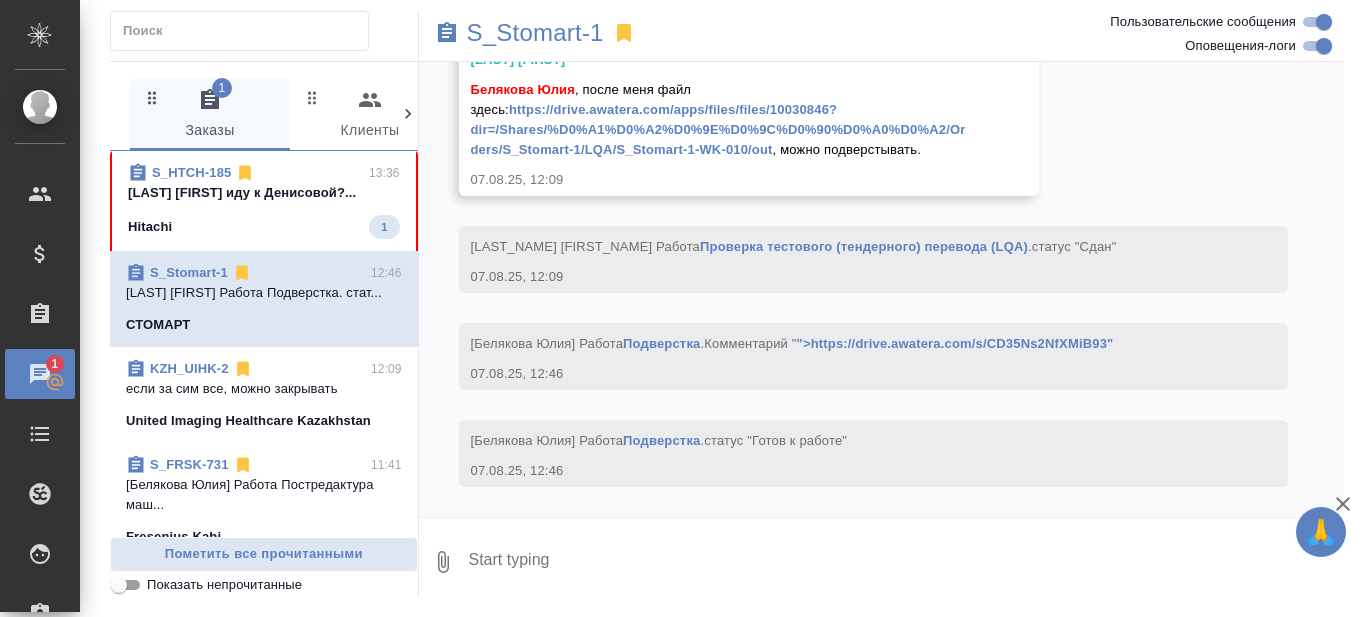 click on "Праздничных Ольга иду к Денисовой?..." at bounding box center [264, 193] 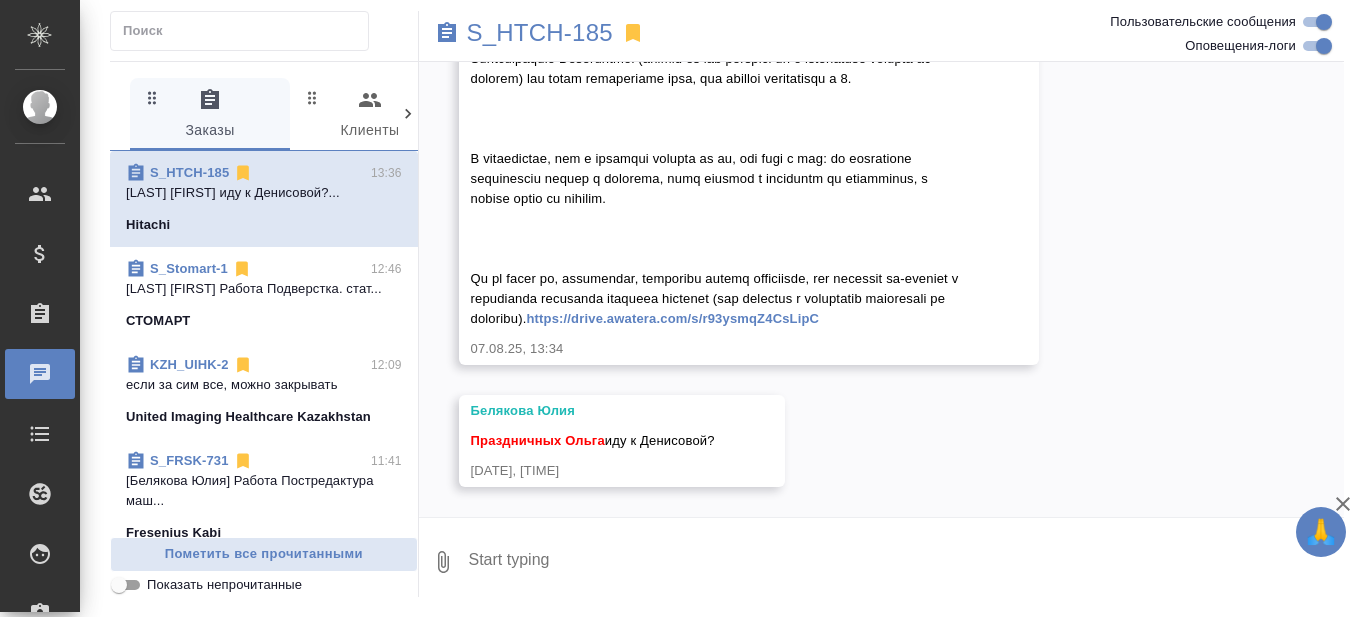 scroll, scrollTop: 35839, scrollLeft: 0, axis: vertical 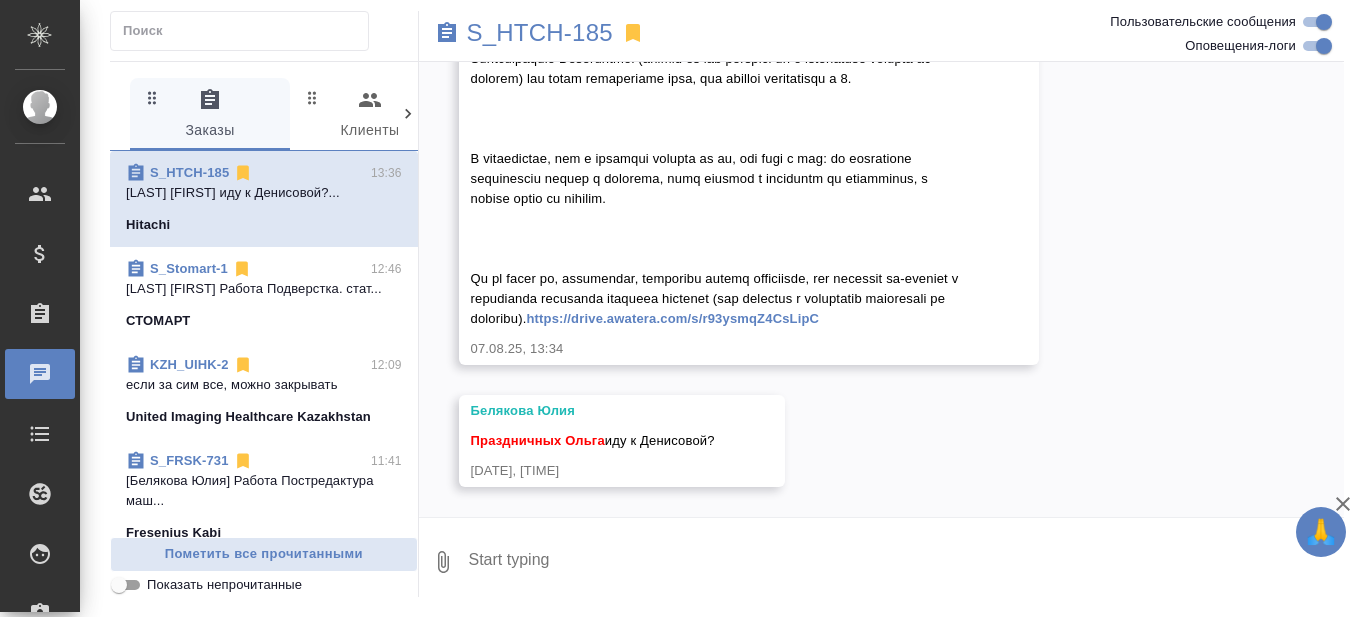 click on "https://drive.awatera.com/s/r93ysmqZ4CsLipC" at bounding box center (672, 318) 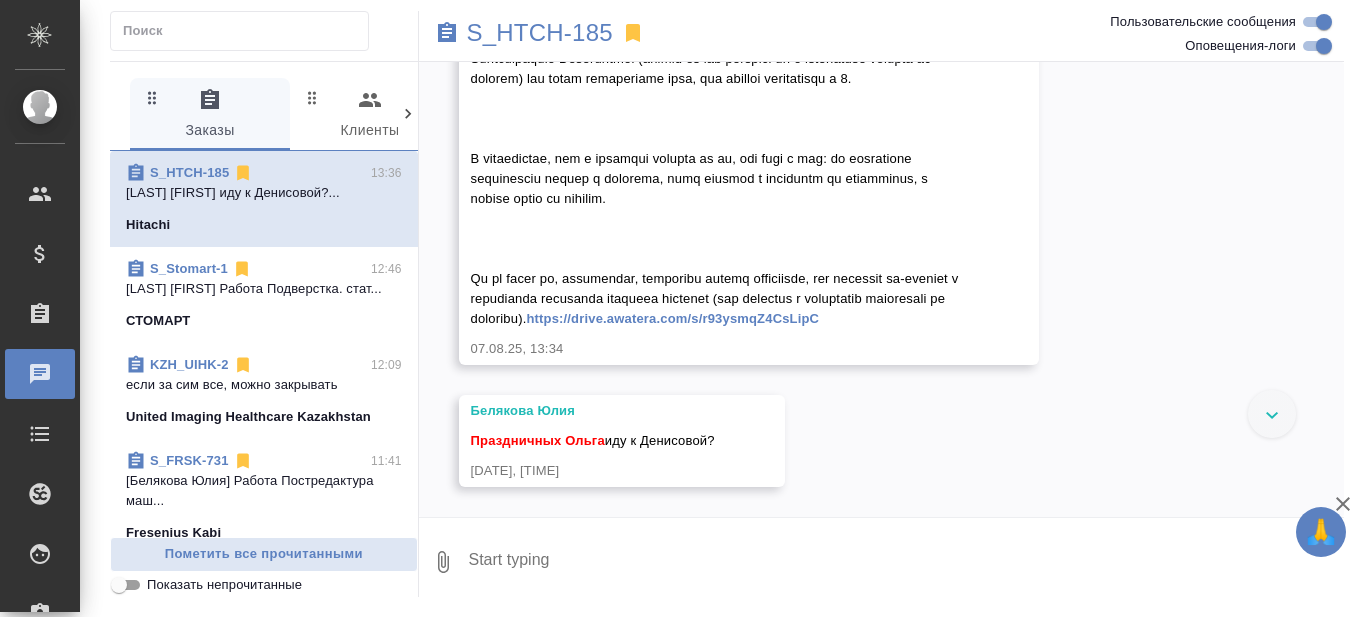scroll, scrollTop: 35339, scrollLeft: 0, axis: vertical 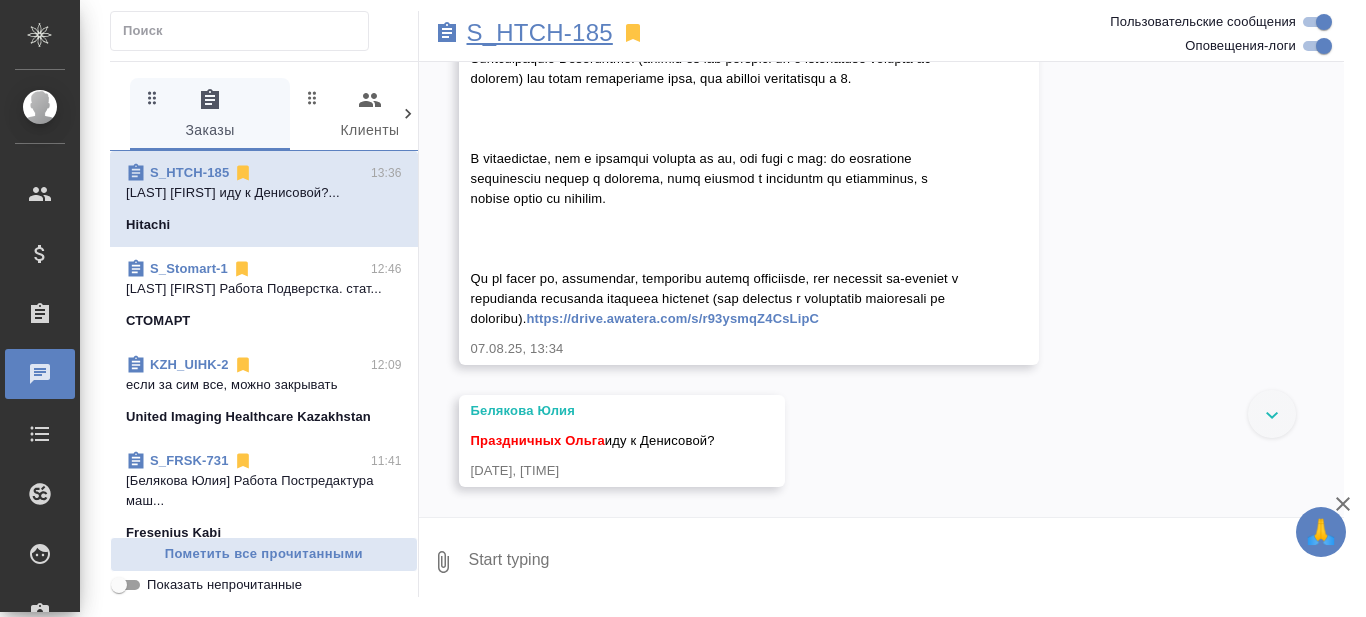 click on "S_HTCH-185" at bounding box center [540, 33] 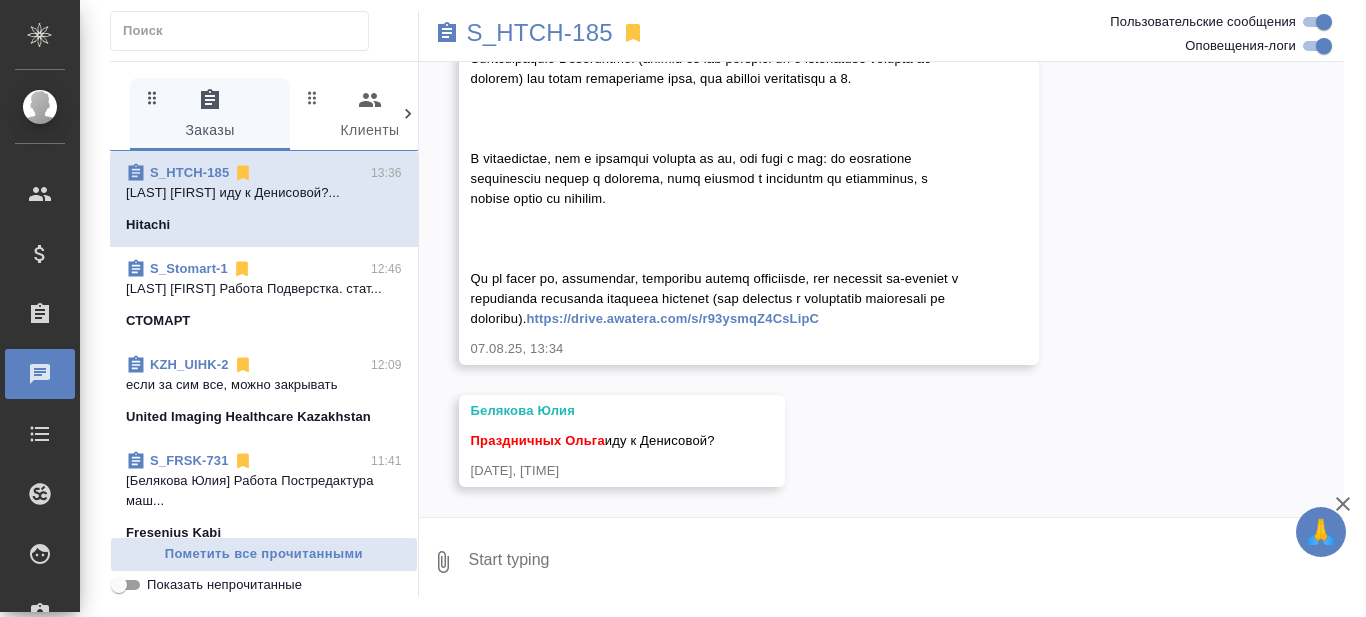 scroll, scrollTop: 35839, scrollLeft: 0, axis: vertical 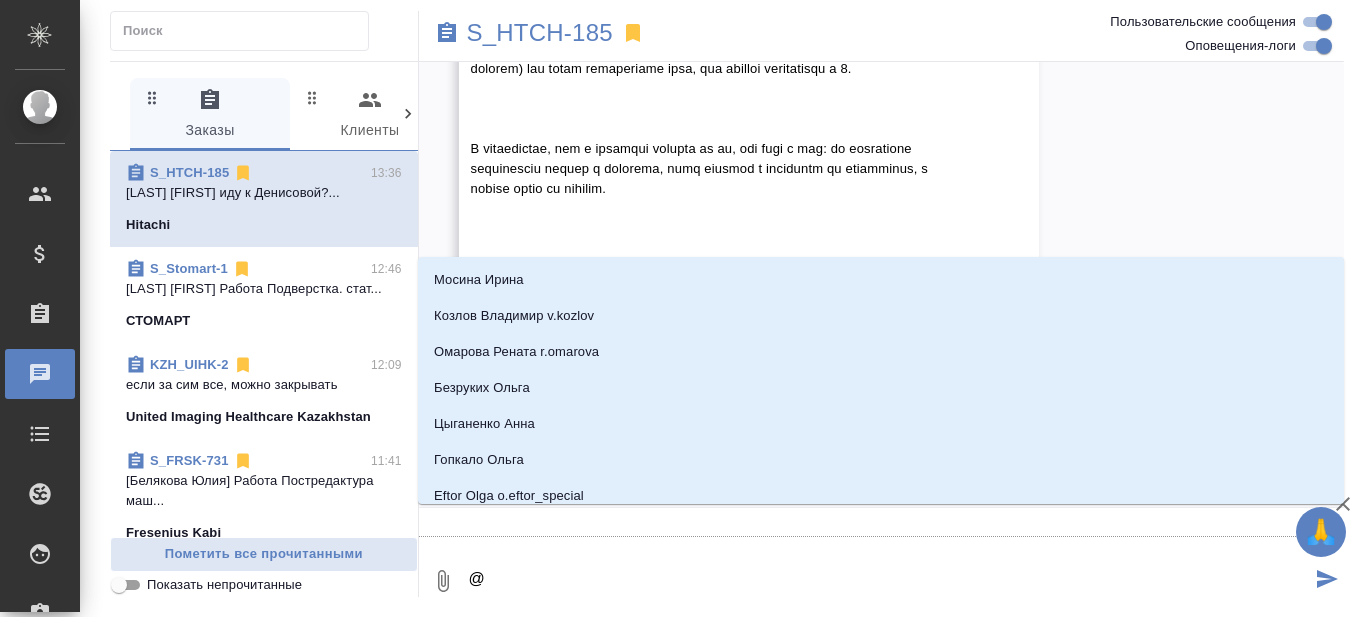 click on "@" at bounding box center [889, 581] 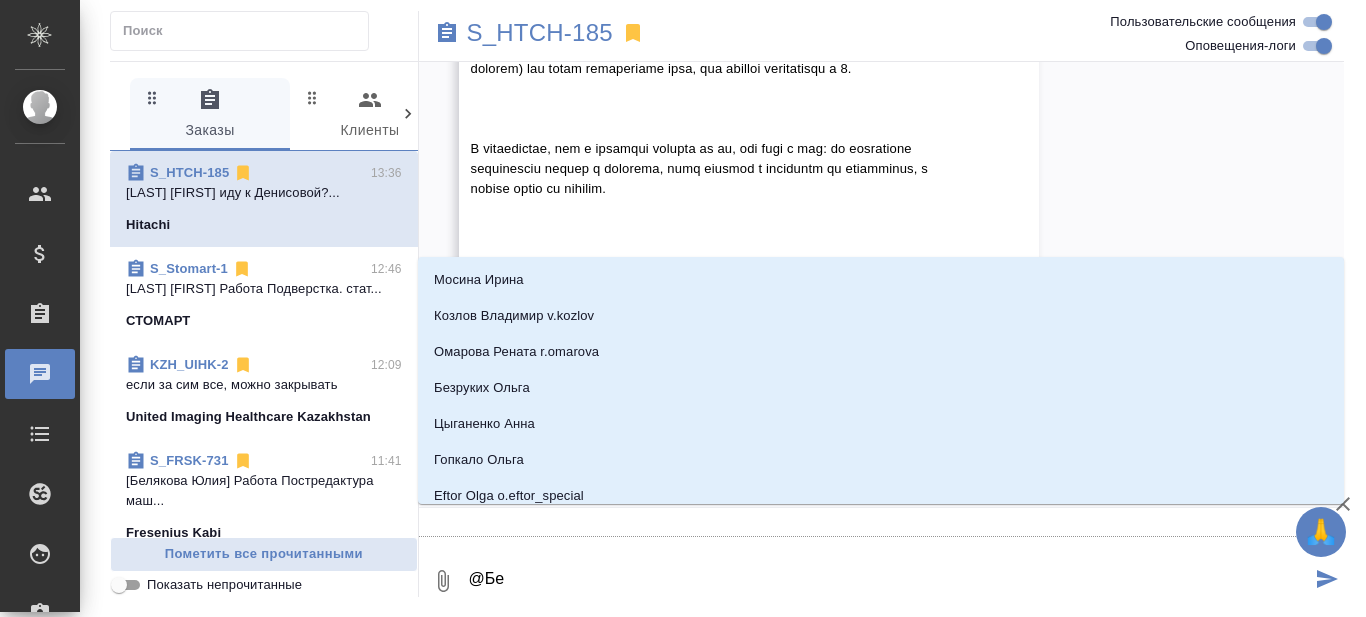 type on "@Бел" 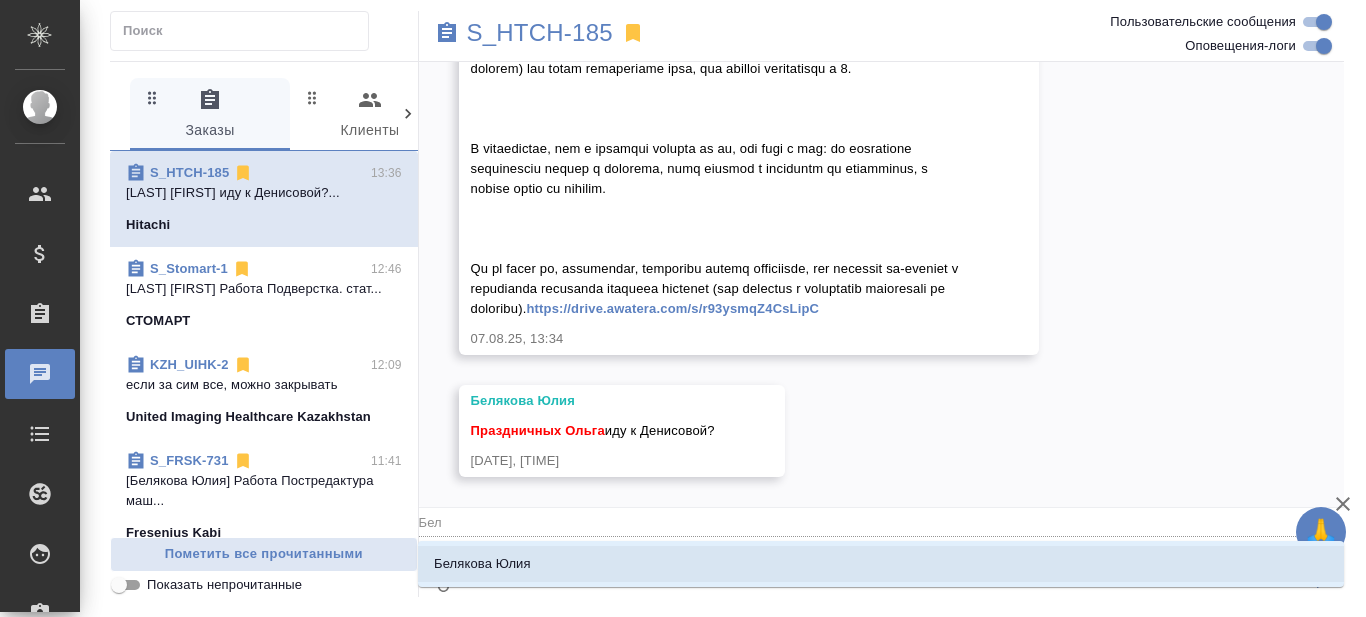 type on "Бел" 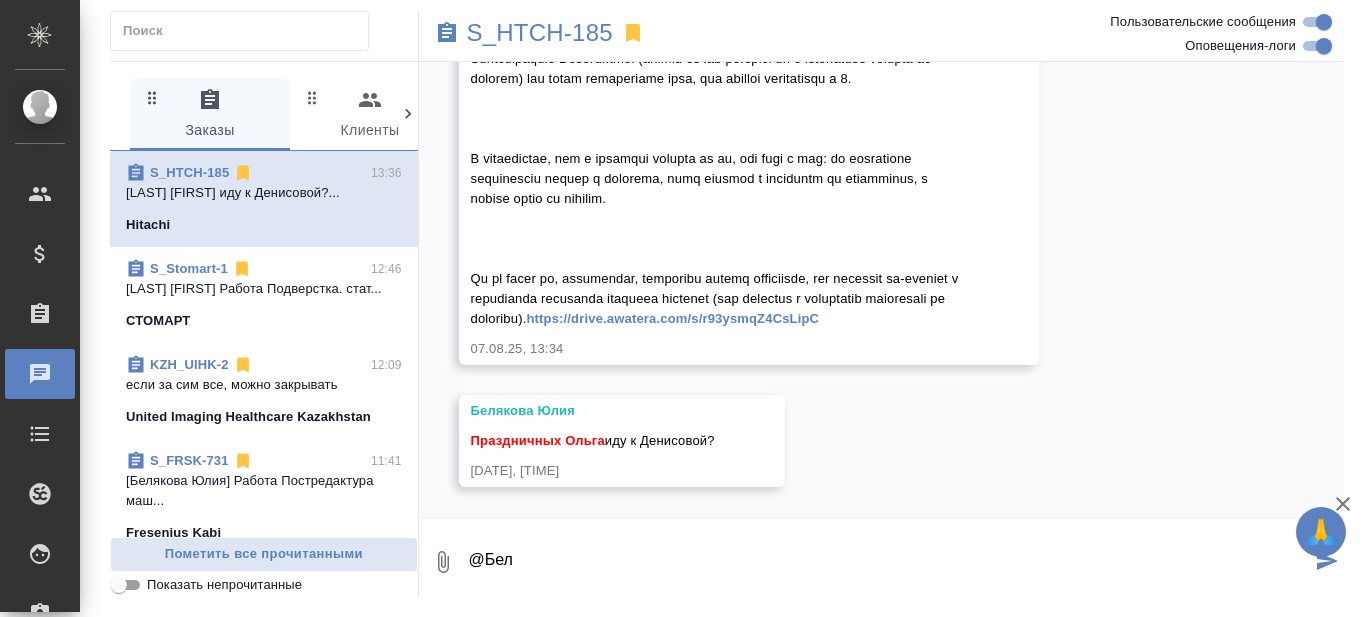 click on "@Бел" at bounding box center [889, 562] 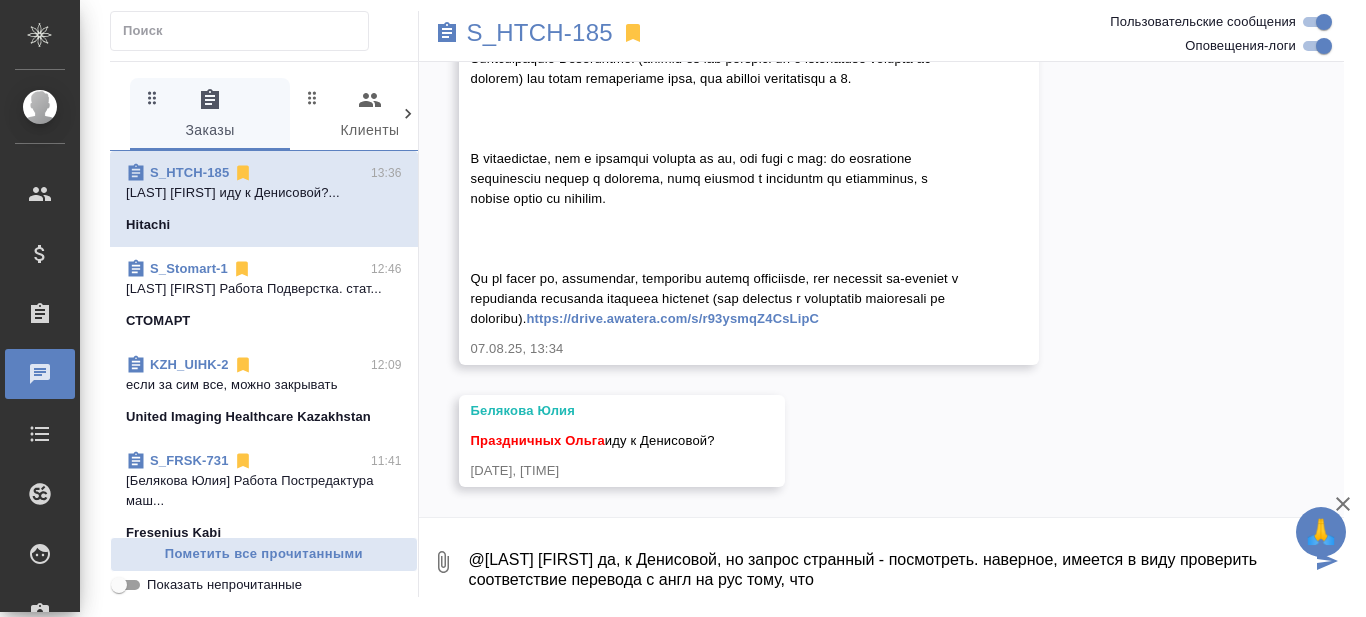 click on "@Белякова Юлия да, к Денисовой, но запрос странный - посмотреть. наверное, имеется в виду проверить соответствие перевода с англ на рус тому, что" at bounding box center (889, 562) 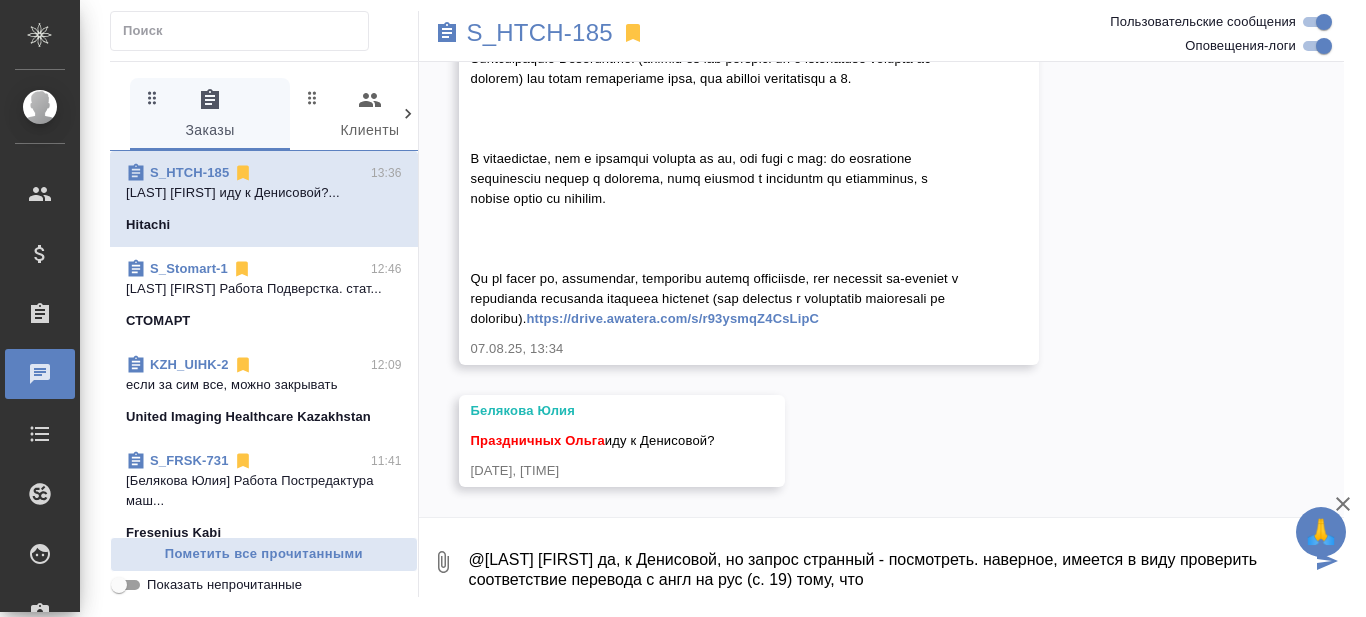click on "@Белякова Юлия да, к Денисовой, но запрос странный - посмотреть. наверное, имеется в виду проверить соответствие перевода с англ на рус (с. 19) тому, что" at bounding box center (889, 562) 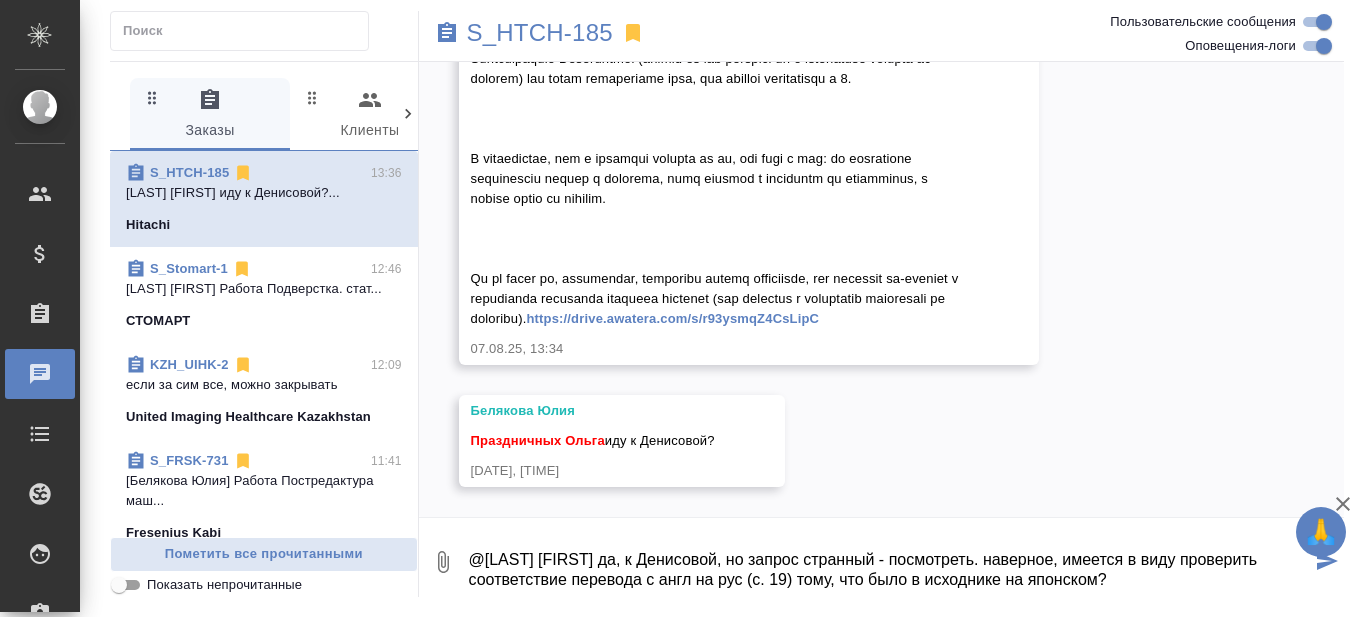 drag, startPoint x: 734, startPoint y: 559, endPoint x: 1188, endPoint y: 556, distance: 454.00992 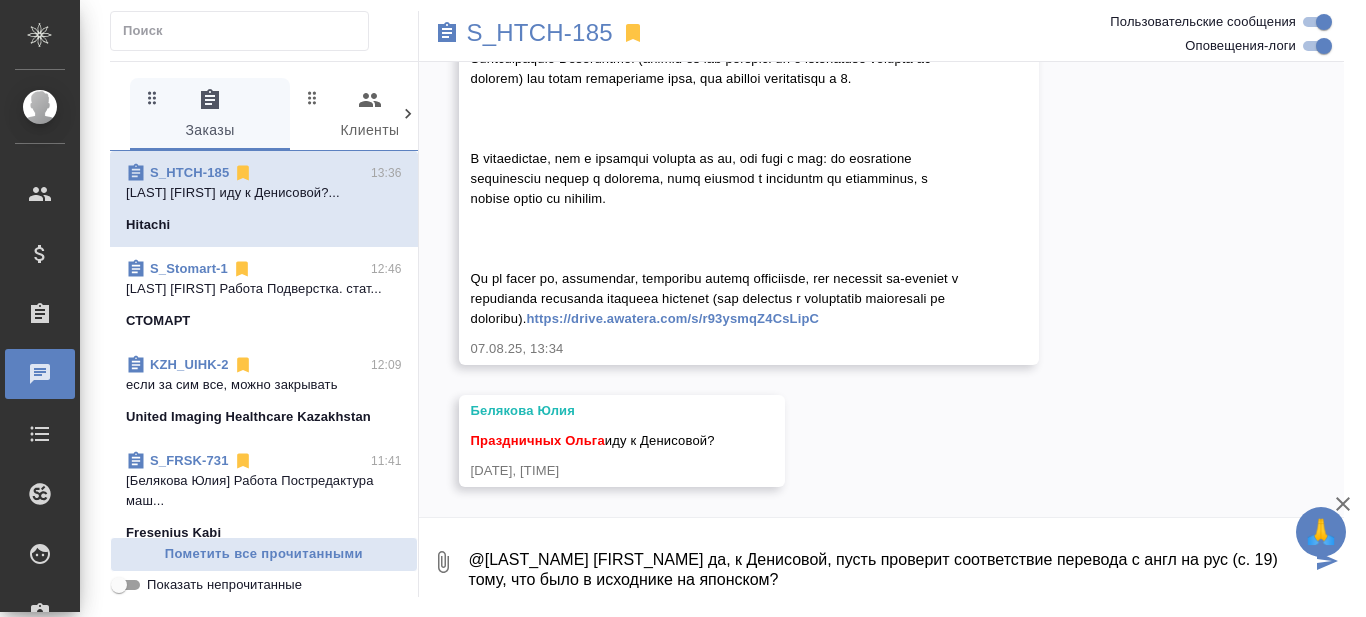 click on "@Белякова Юлия да, к Денисовой, пусть проверит соответствие перевода с англ на рус (с. 19) тому, что было в исходнике на японском?" at bounding box center (889, 562) 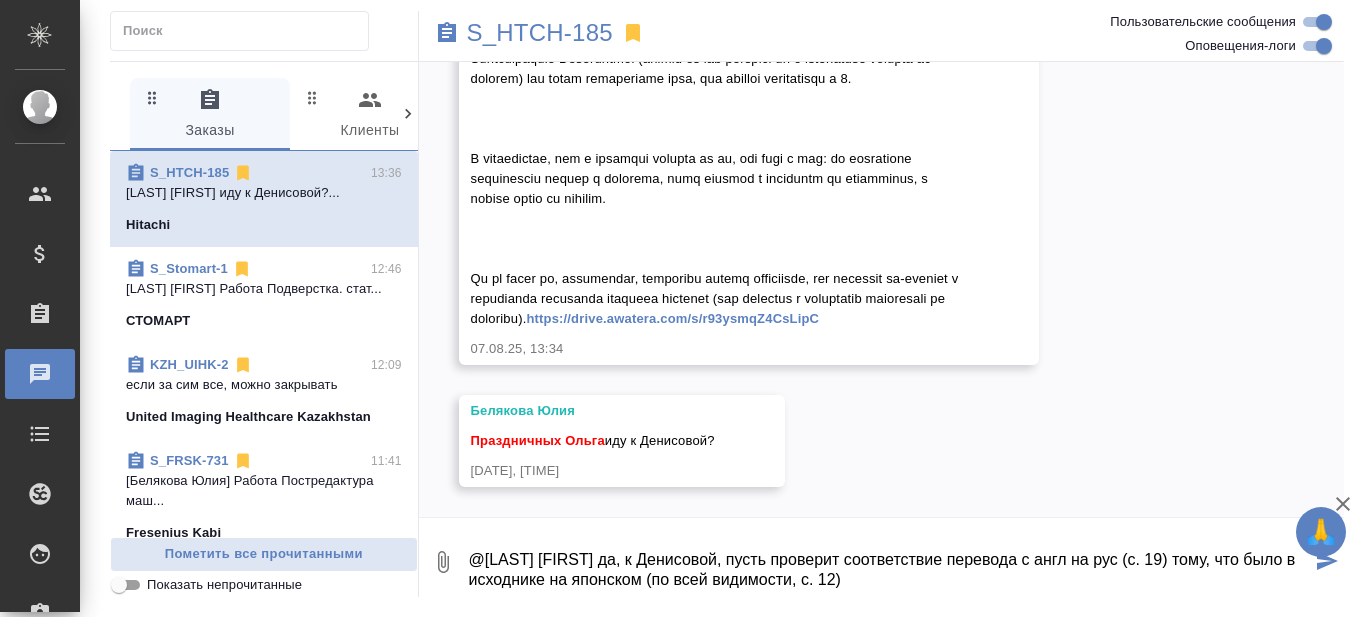 click on "@Белякова Юлия да, к Денисовой, пусть проверит соответствие перевода с англ на рус (с. 19) тому, что было в исходнике на японском (по всей видимости, с. 12)" at bounding box center (889, 562) 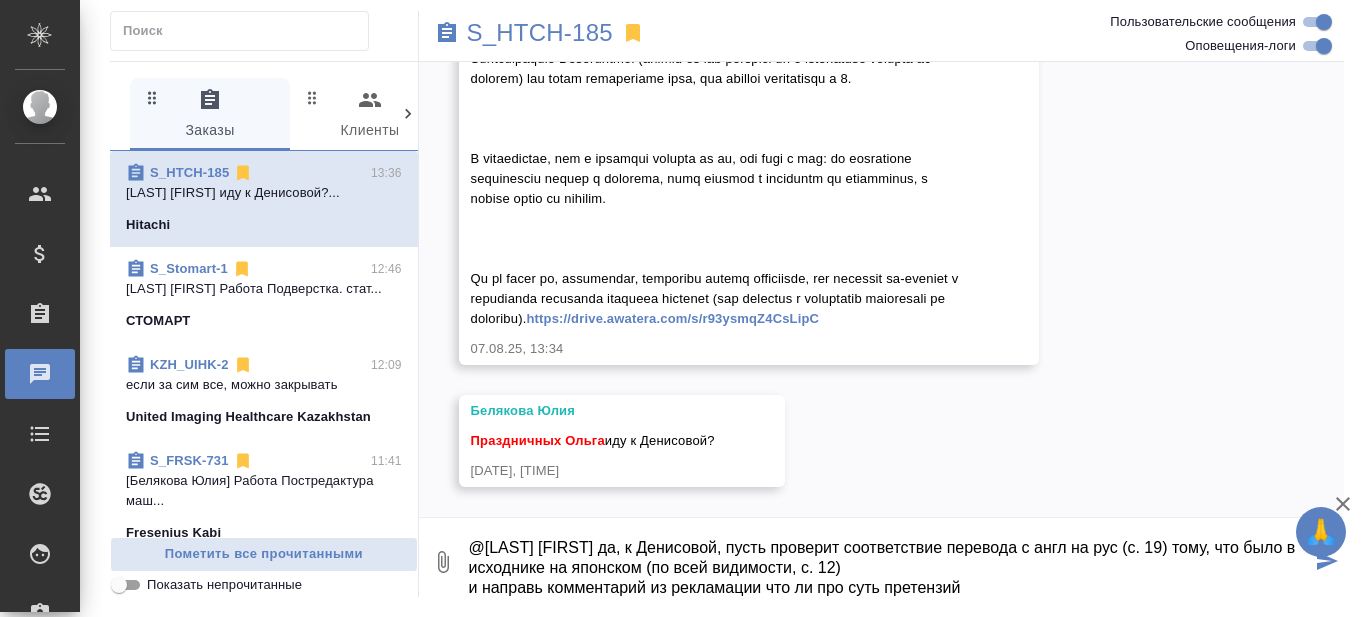 type on "@Белякова Юлия да, к Денисовой, пусть проверит соответствие перевода с англ на рус (с. 19) тому, что было в исходнике на японском (по всей видимости, с. 12)
и направь комментарий из рекламации что ли про суть претензий" 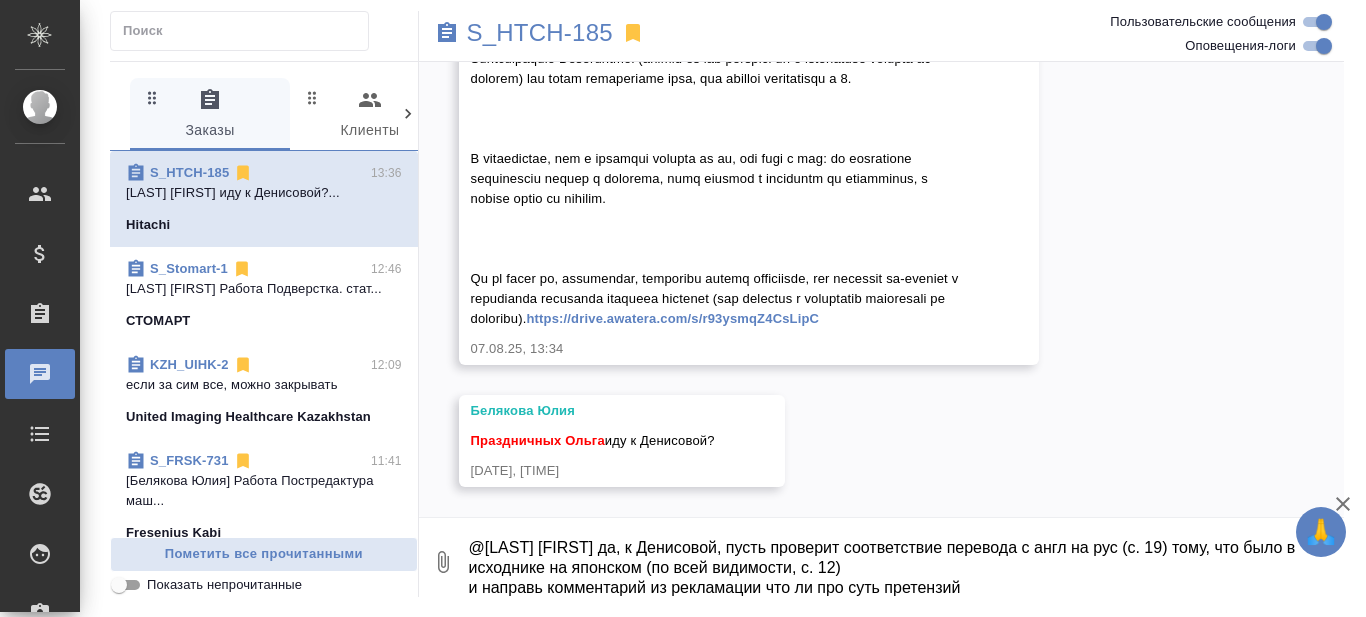 scroll, scrollTop: 0, scrollLeft: 0, axis: both 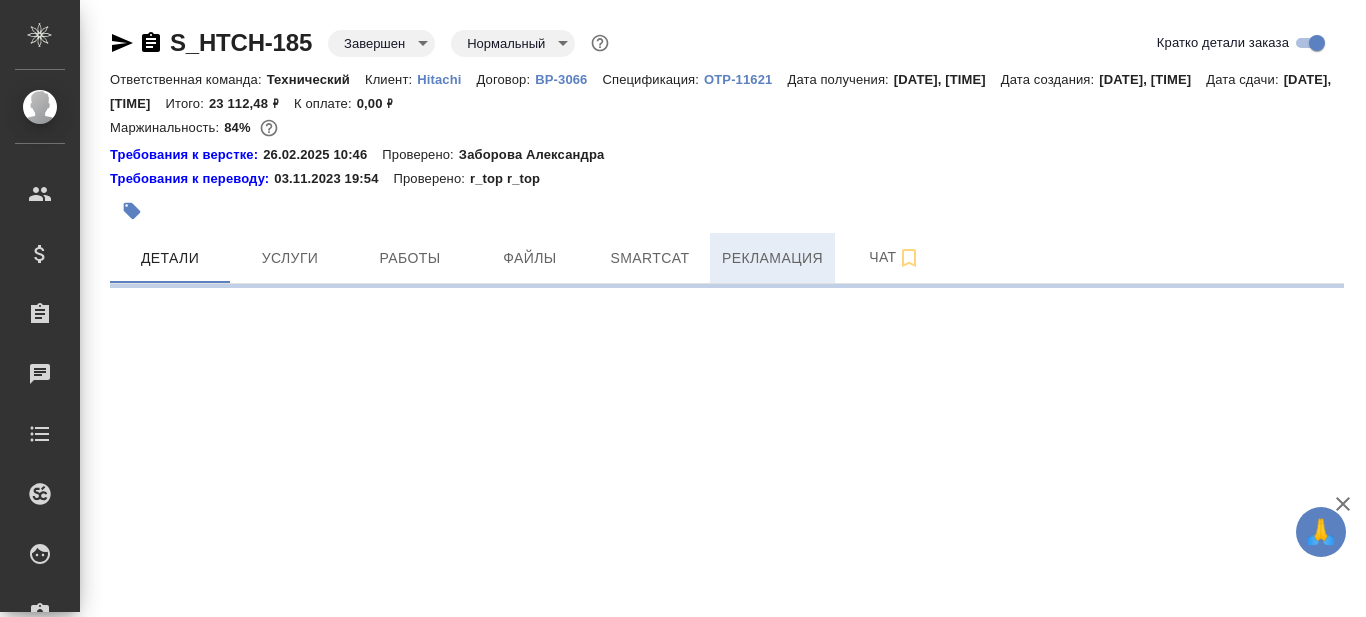 click on "Рекламация" at bounding box center [772, 258] 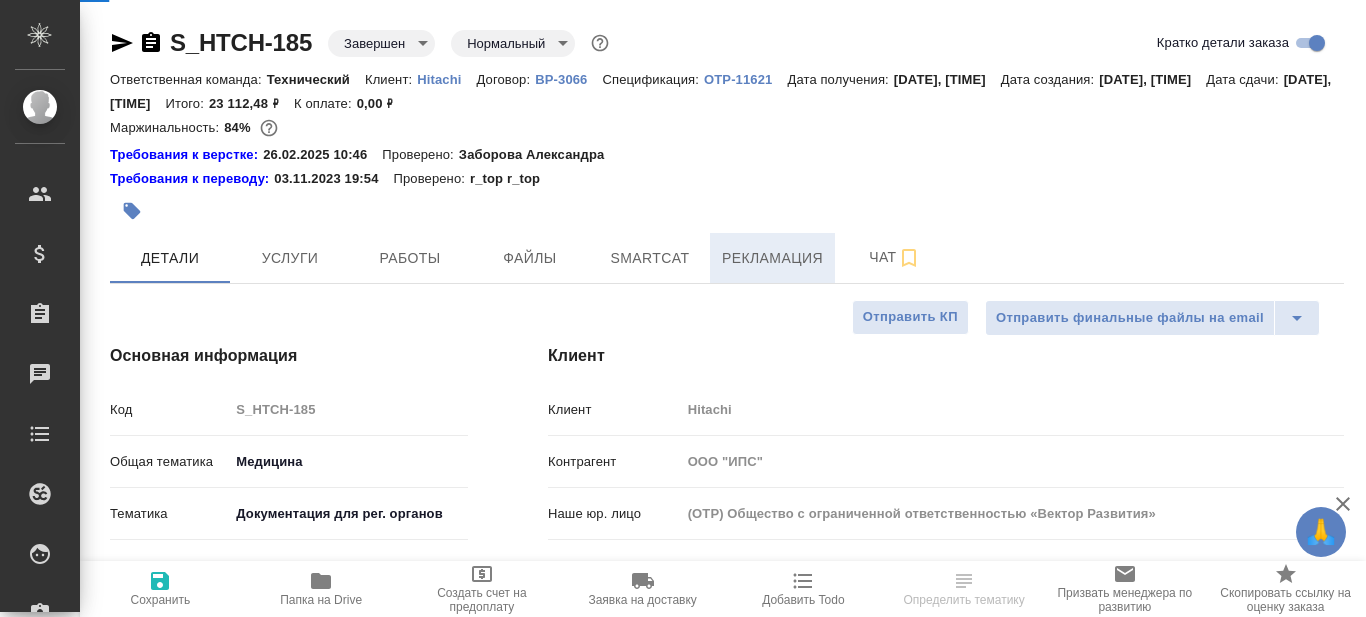 type on "x" 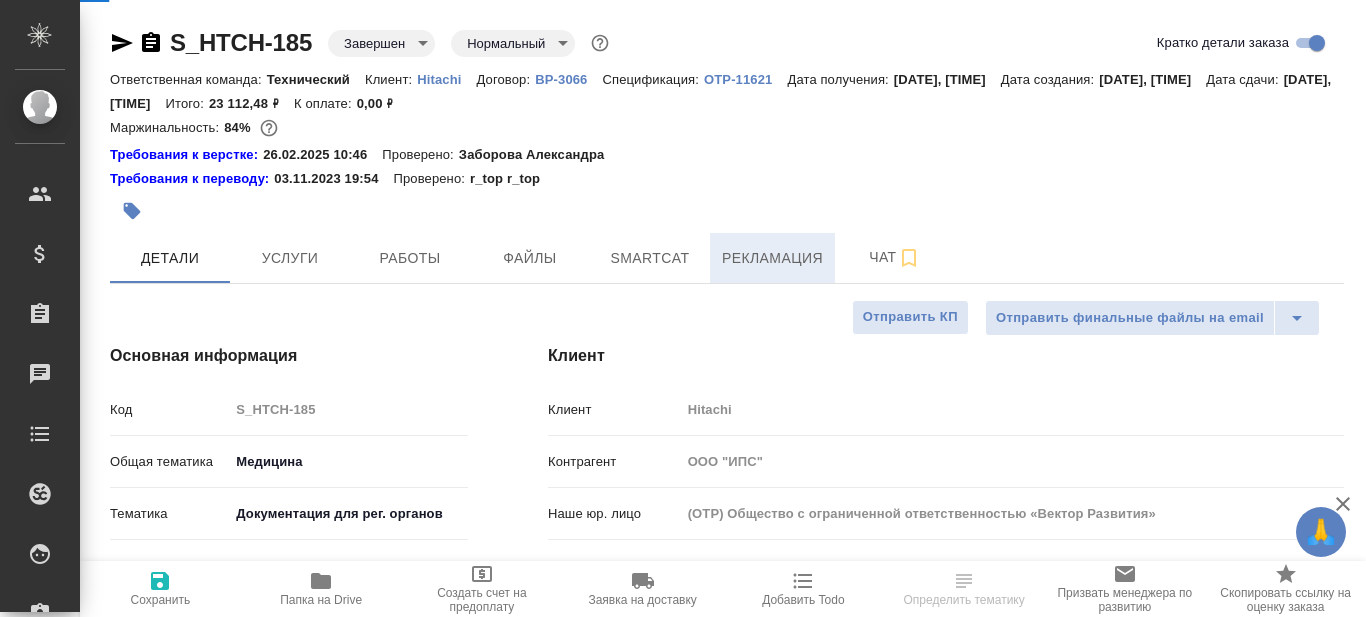 type on "x" 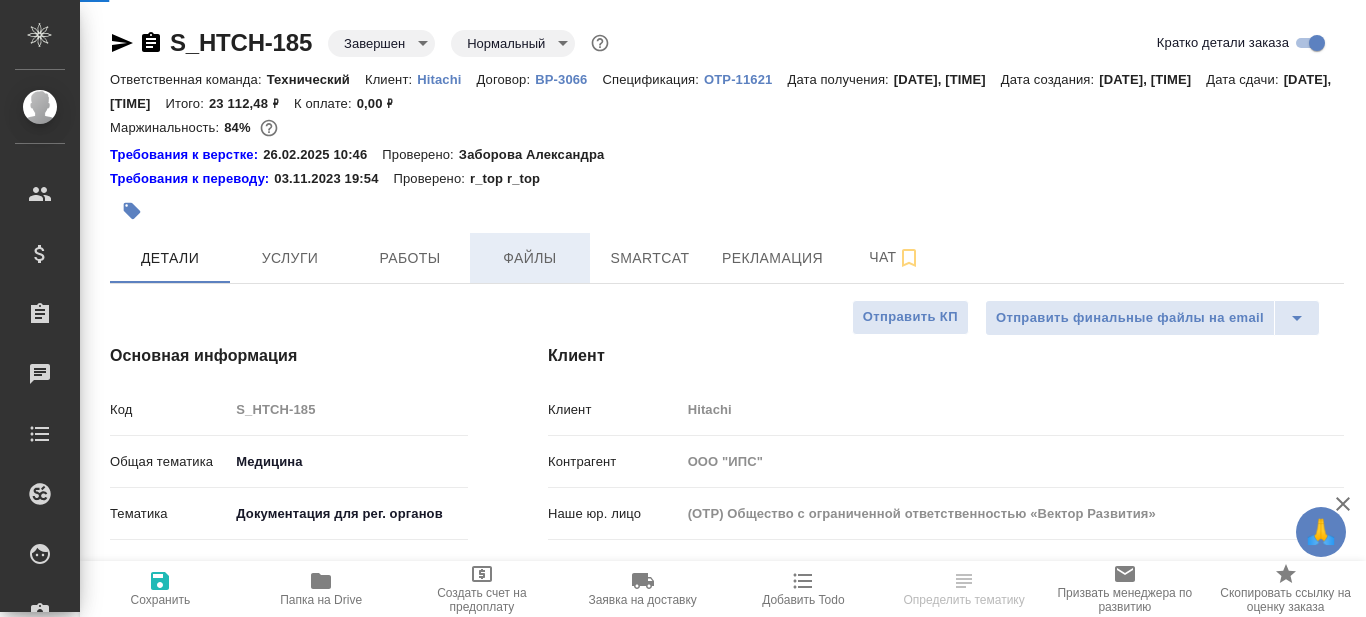 type on "x" 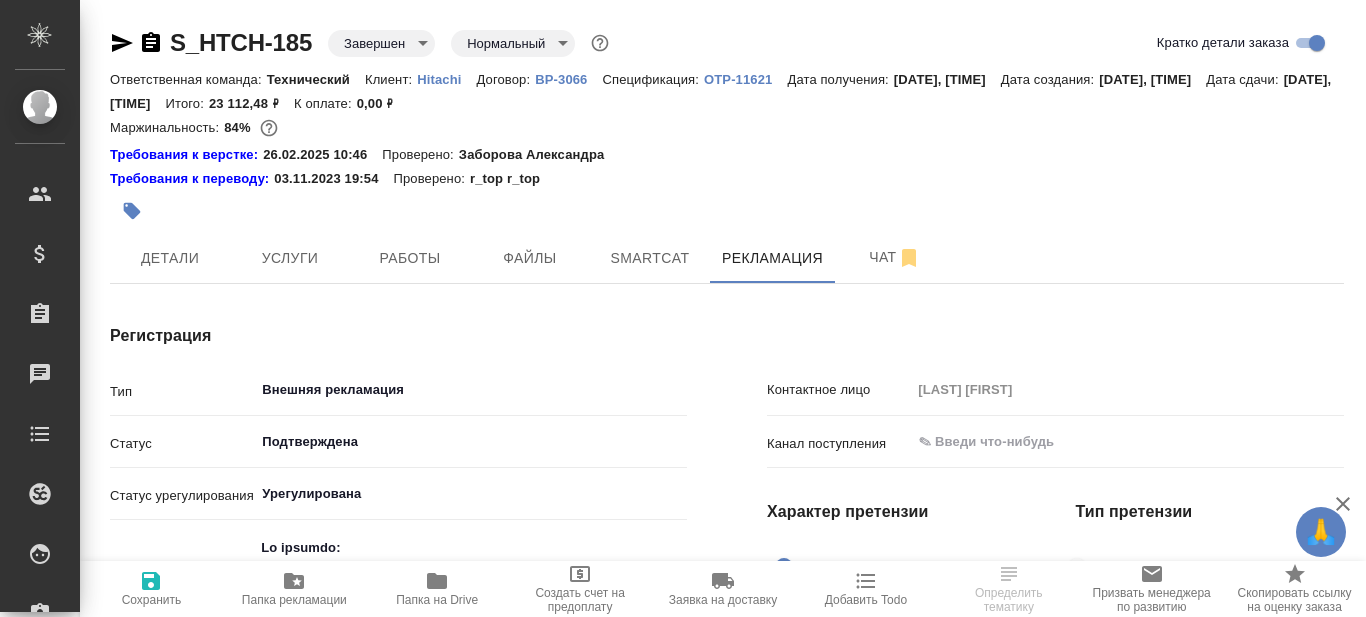 type on "x" 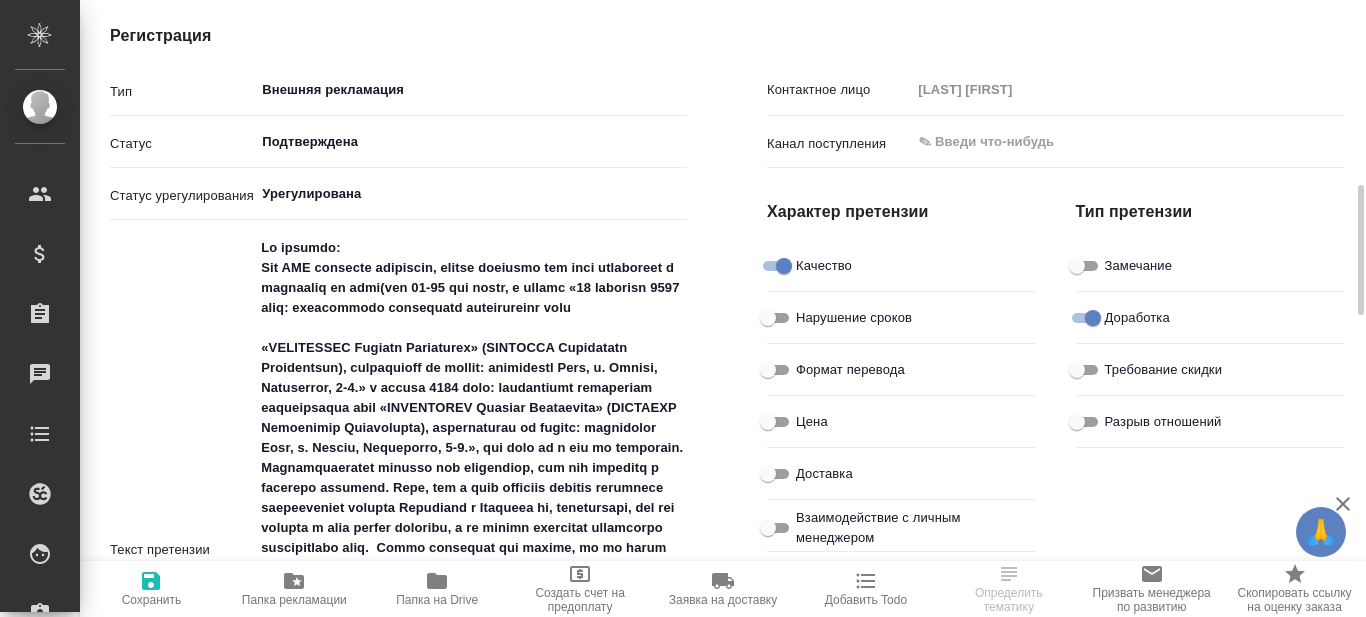 scroll, scrollTop: 400, scrollLeft: 0, axis: vertical 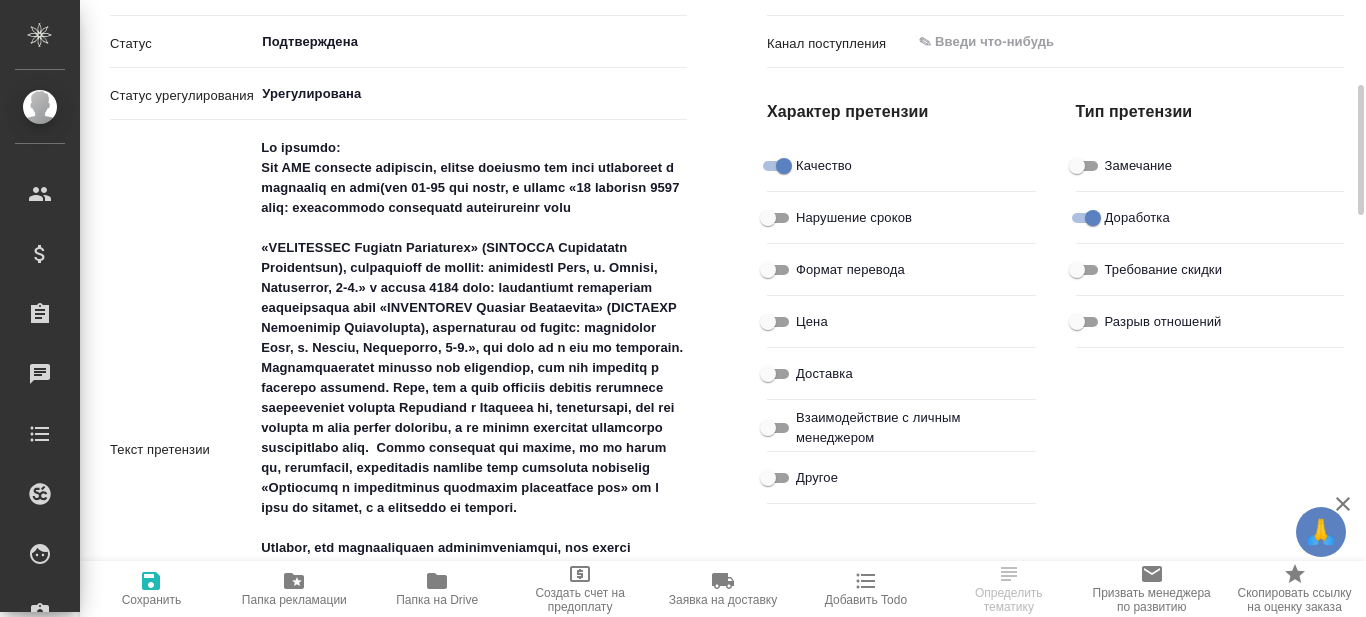 type on "x" 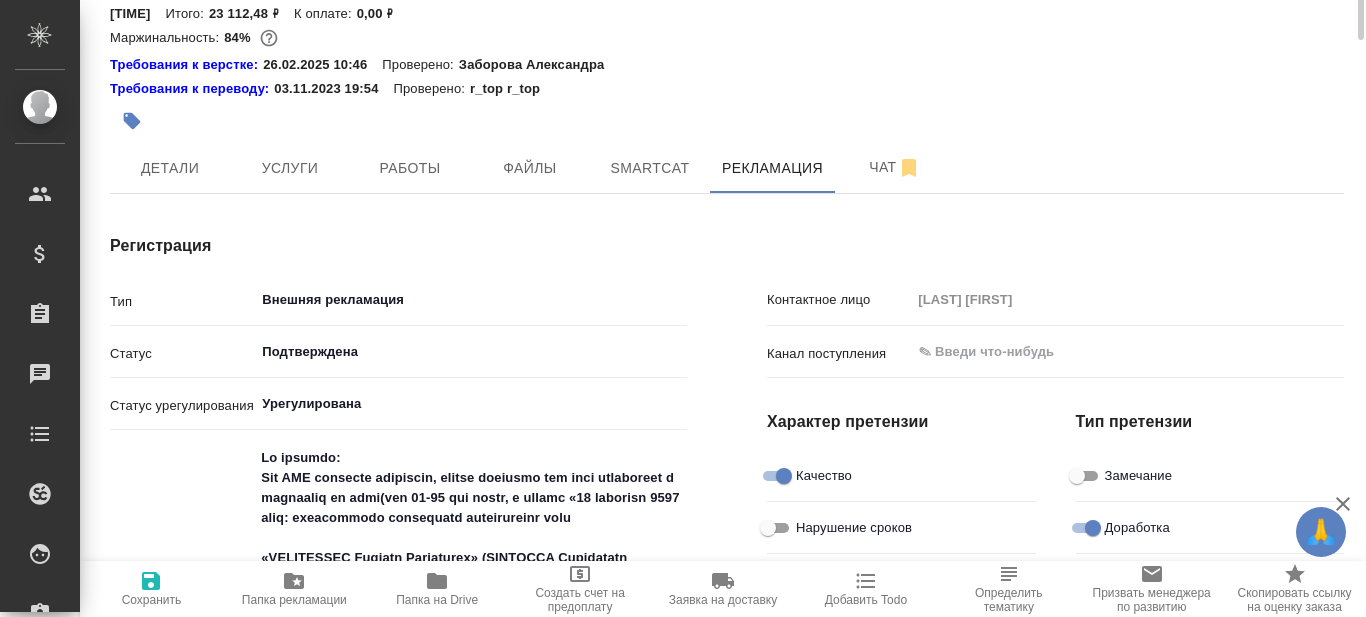 scroll, scrollTop: 0, scrollLeft: 0, axis: both 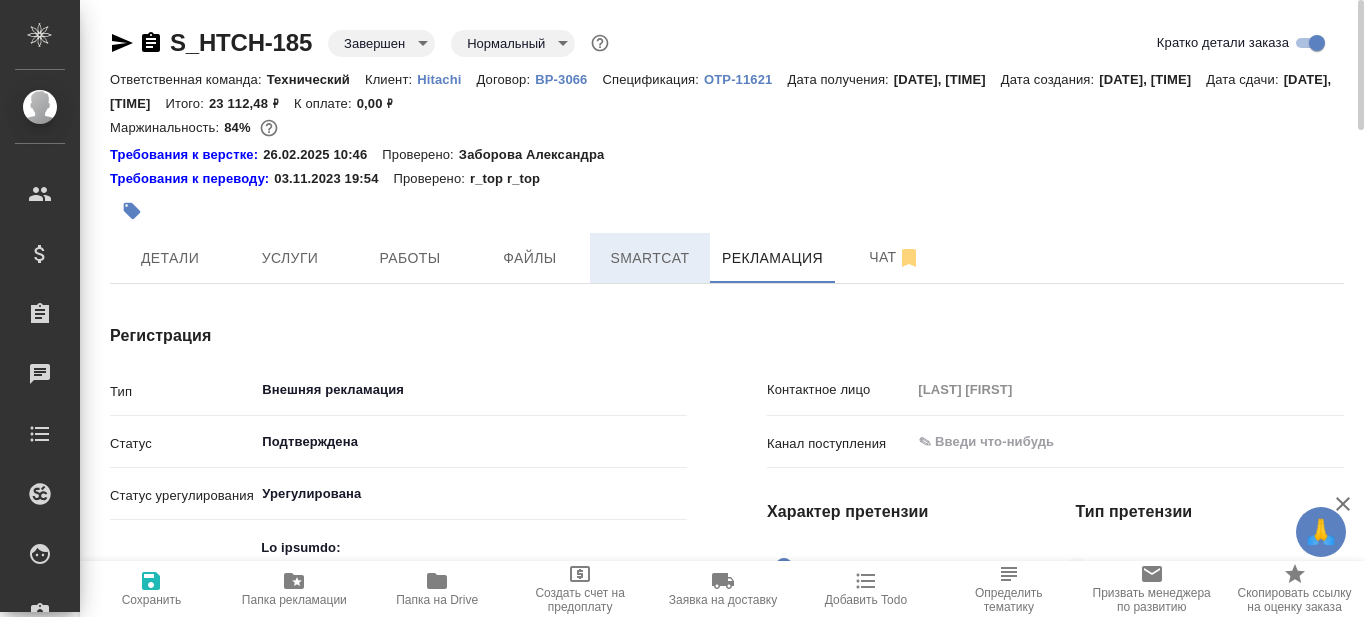 click on "Smartcat" at bounding box center (650, 258) 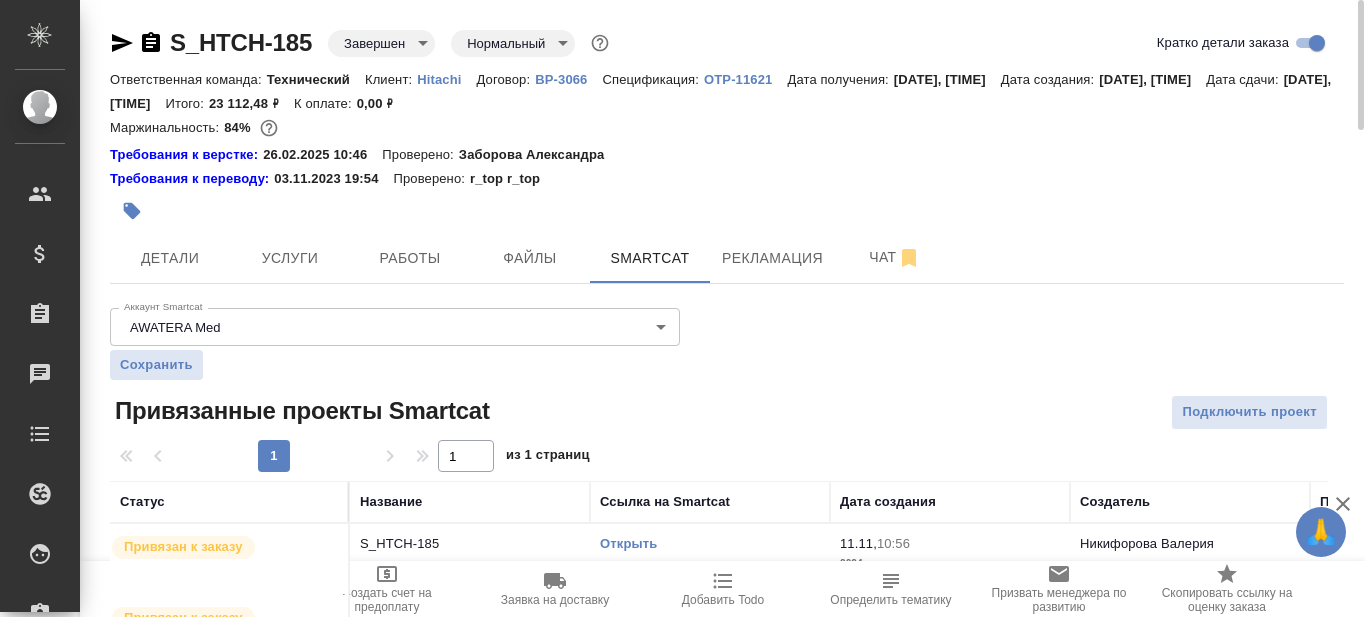 scroll, scrollTop: 186, scrollLeft: 0, axis: vertical 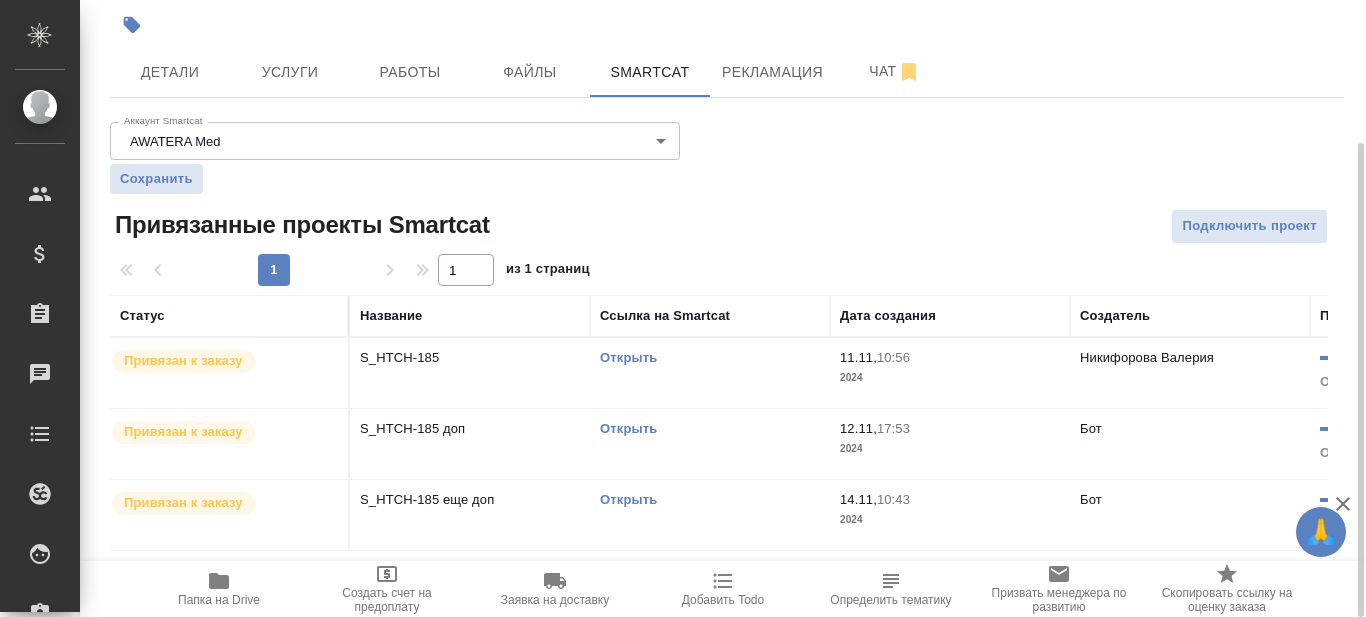 click on "Открыть" at bounding box center (628, 499) 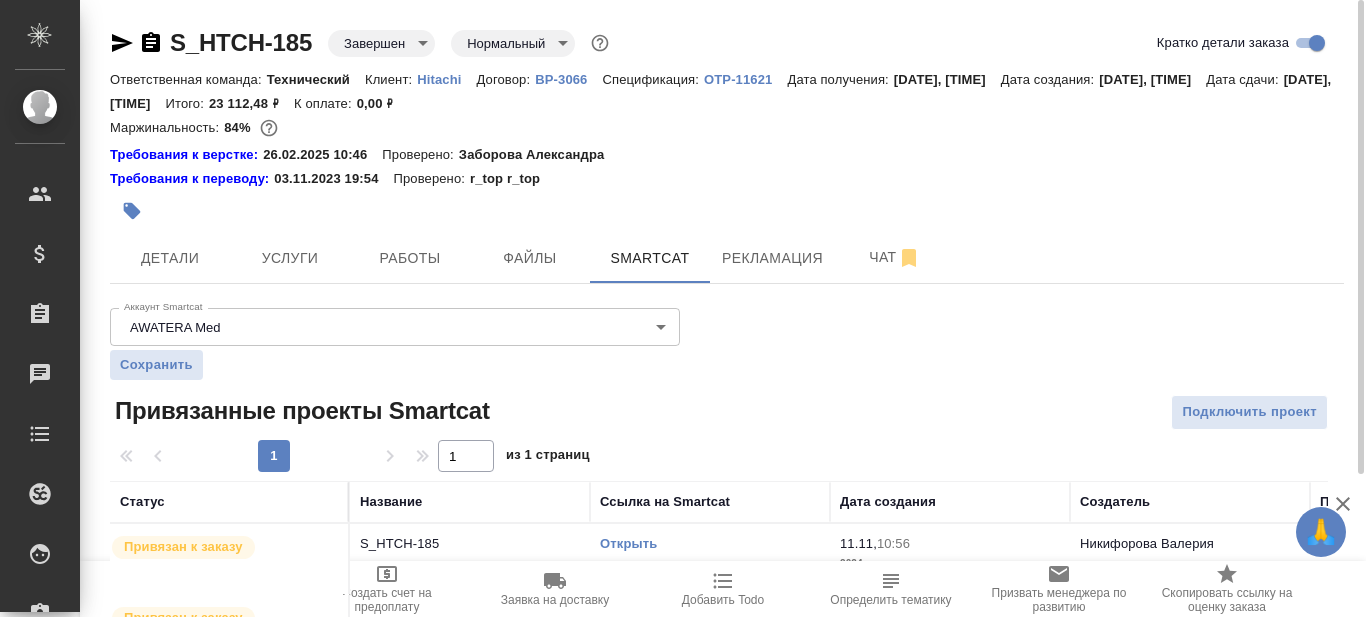 scroll, scrollTop: 186, scrollLeft: 0, axis: vertical 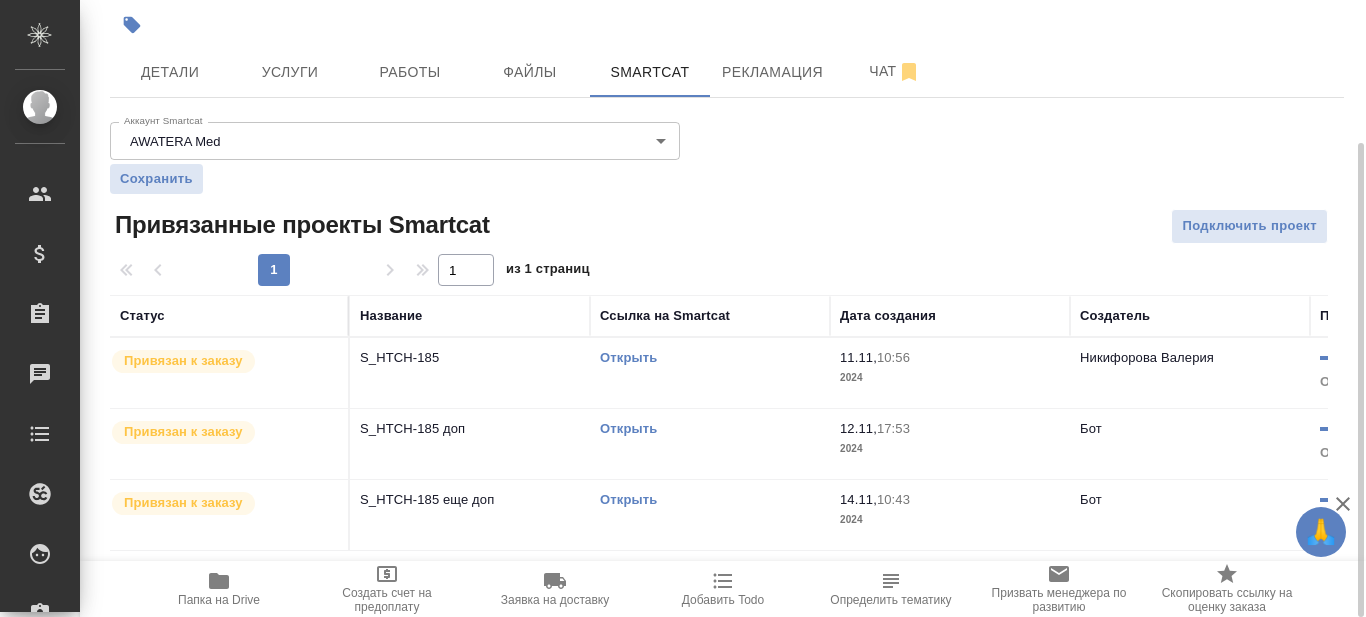 click 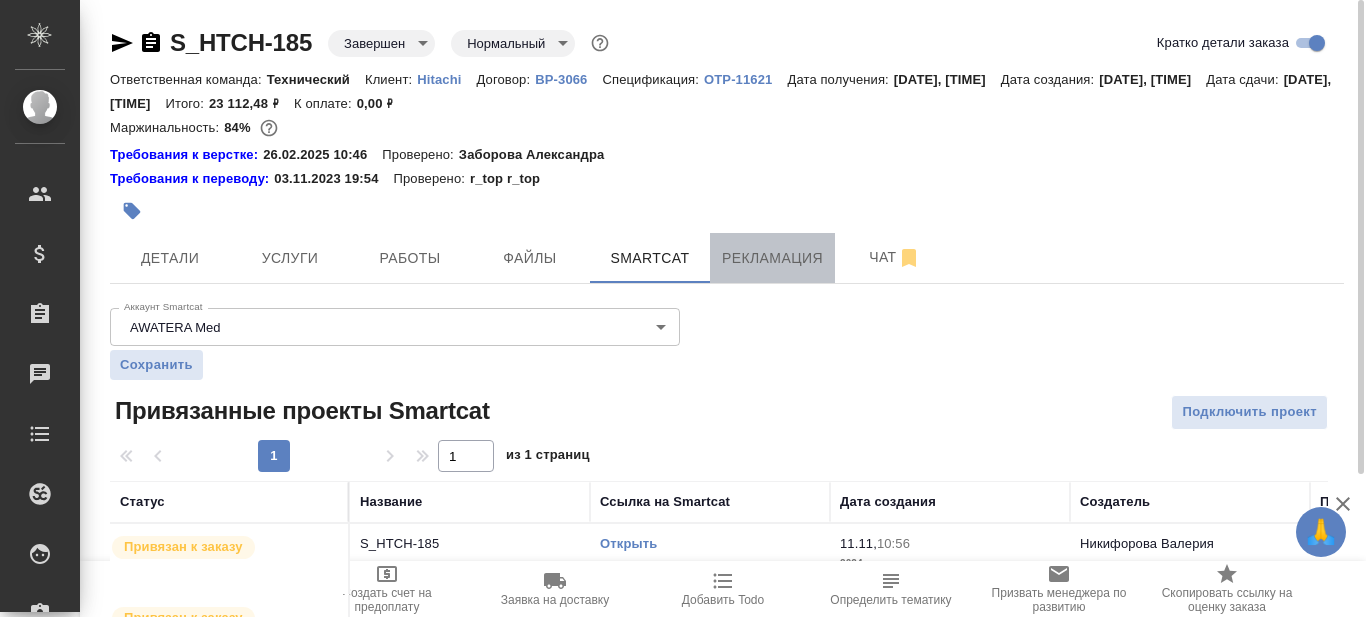 click on "Рекламация" at bounding box center [772, 258] 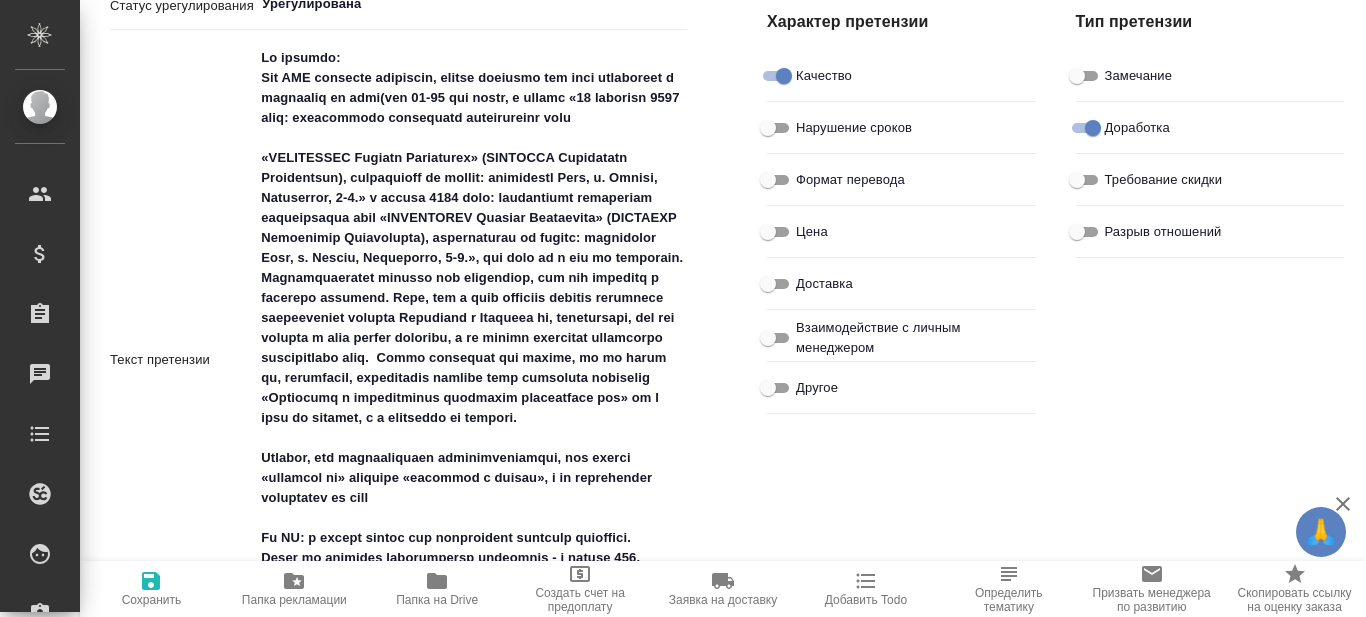 scroll, scrollTop: 190, scrollLeft: 0, axis: vertical 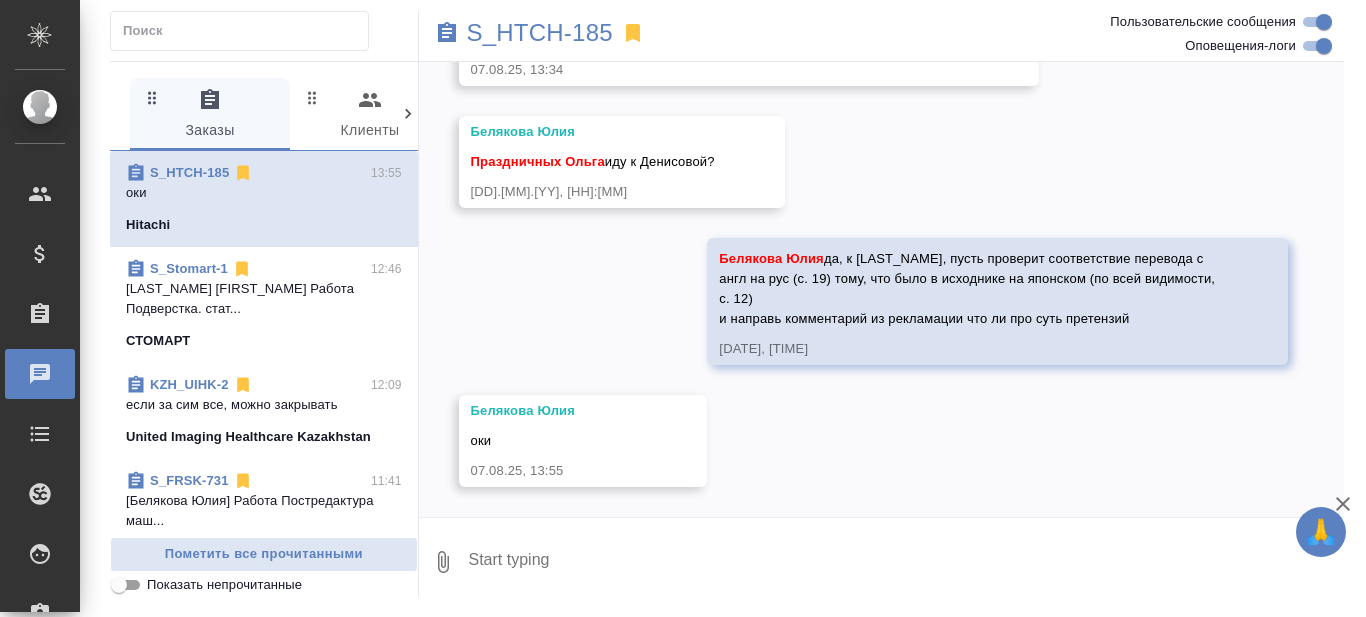 type 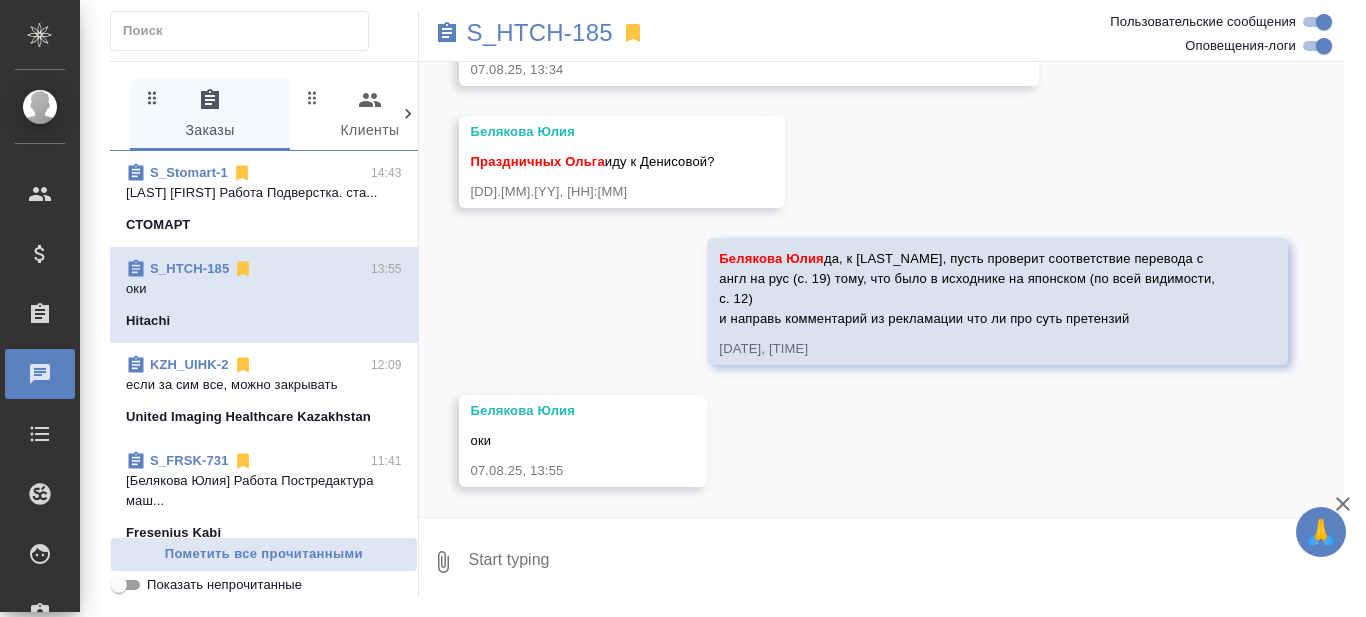 click on "[Яковлев Сергей] Работа Подверстка.  ста..." at bounding box center [264, 193] 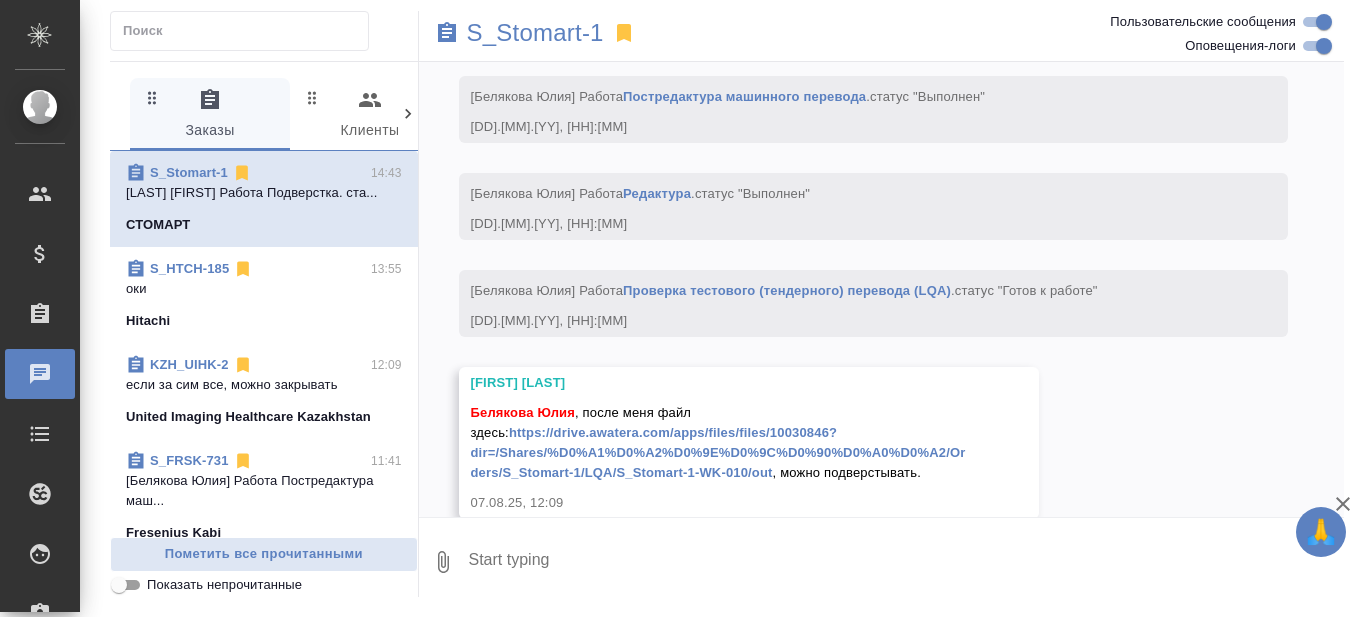 scroll, scrollTop: 14505, scrollLeft: 0, axis: vertical 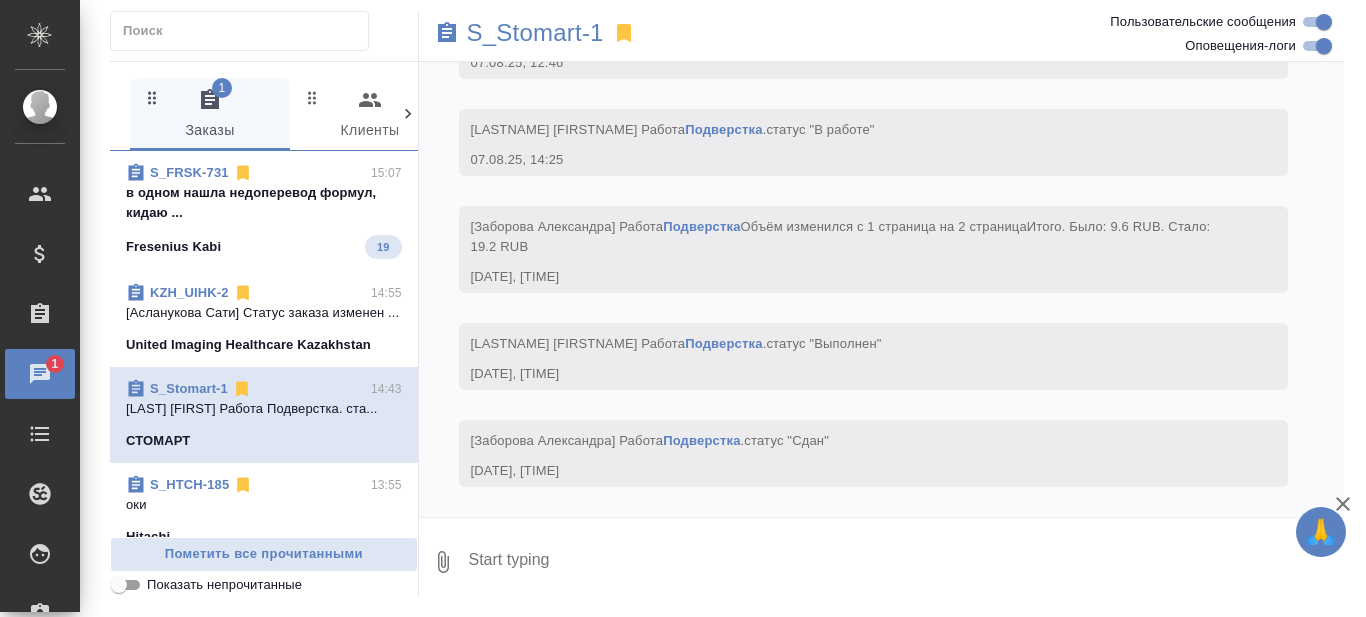 click on "[Яковлев Сергей] Работа Подверстка.  ста..." at bounding box center [264, 409] 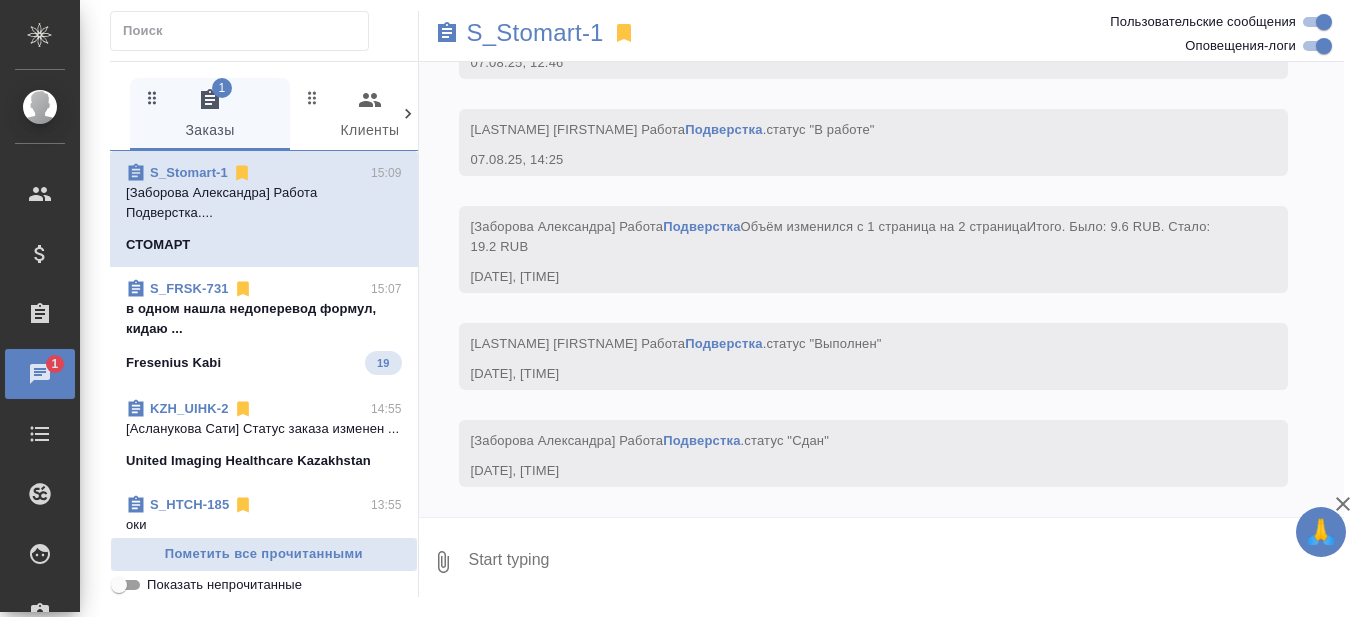click on "в одном нашла недоперевод формул, кидаю ..." at bounding box center [264, 319] 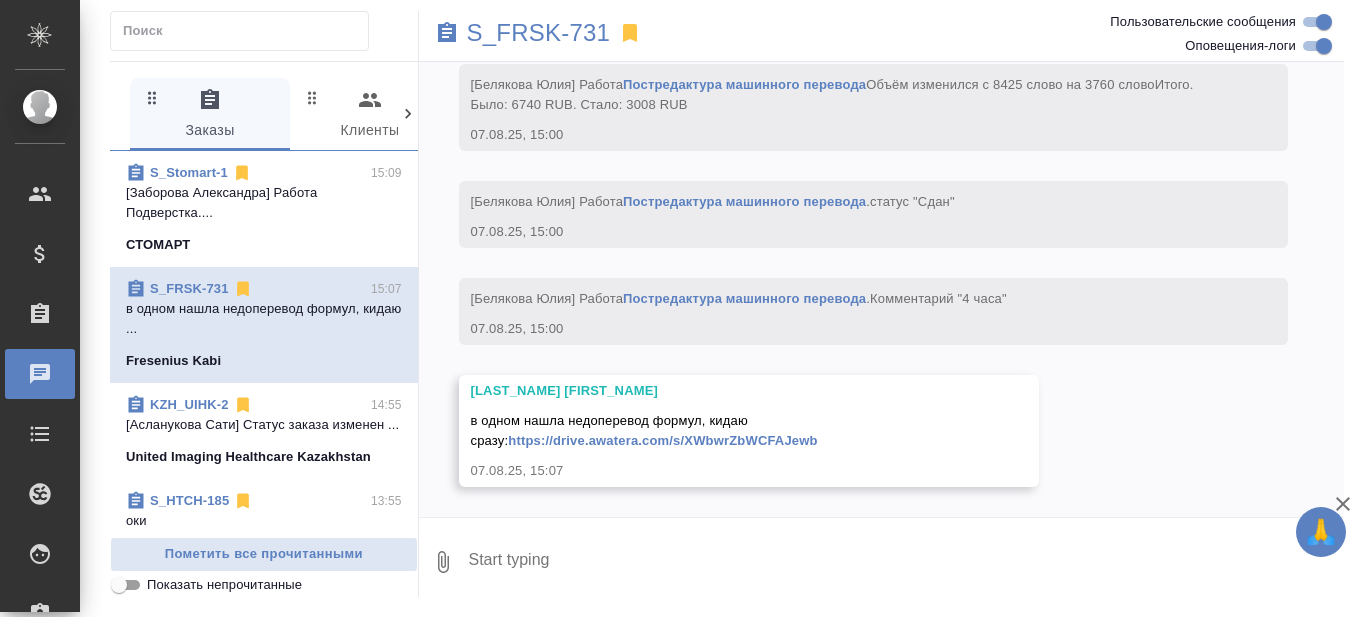 scroll, scrollTop: 22080, scrollLeft: 0, axis: vertical 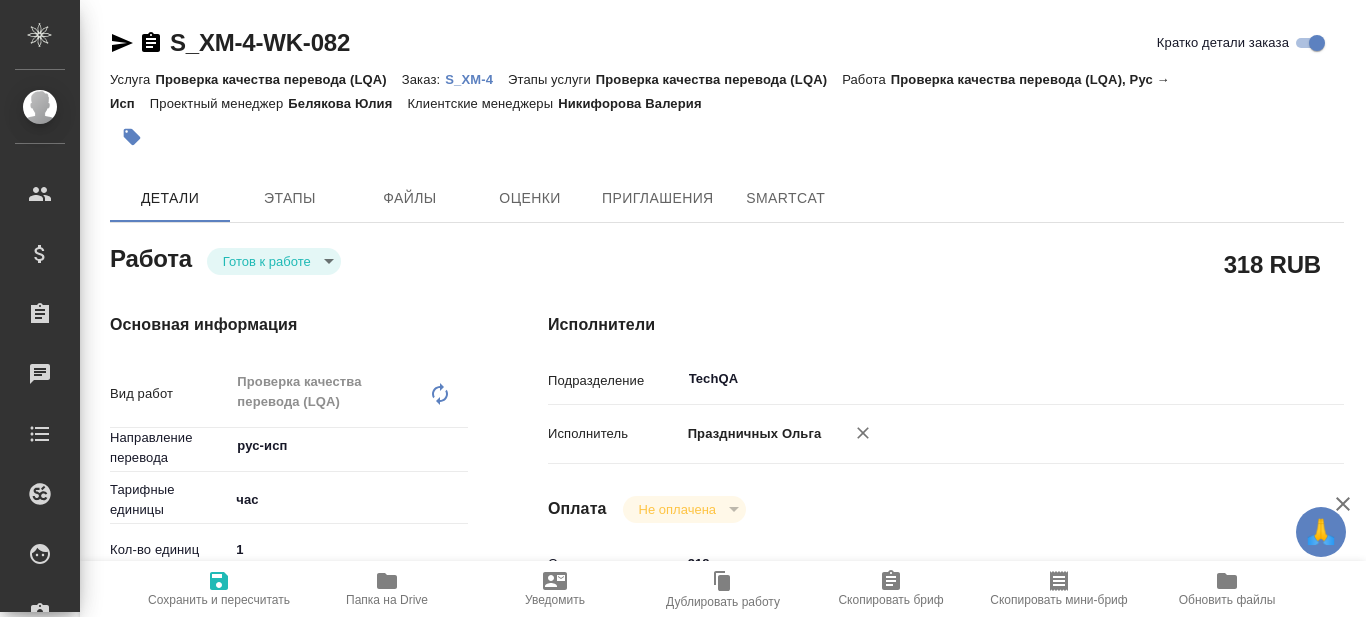 type on "x" 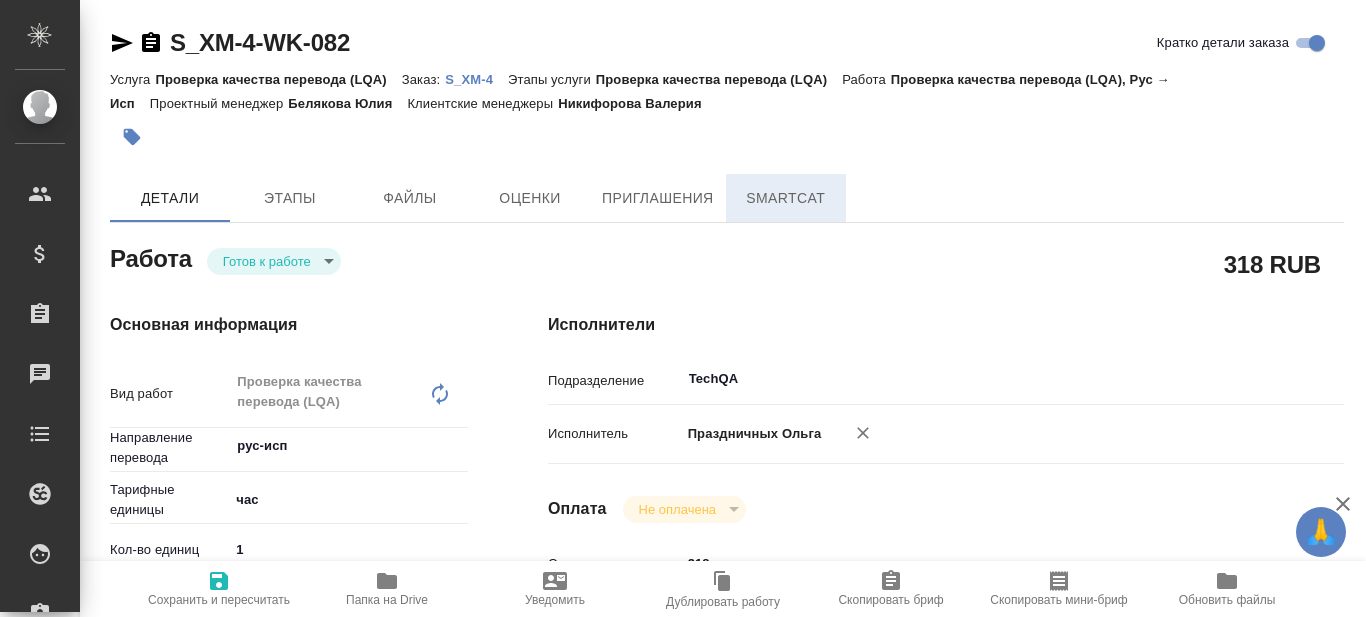 type on "x" 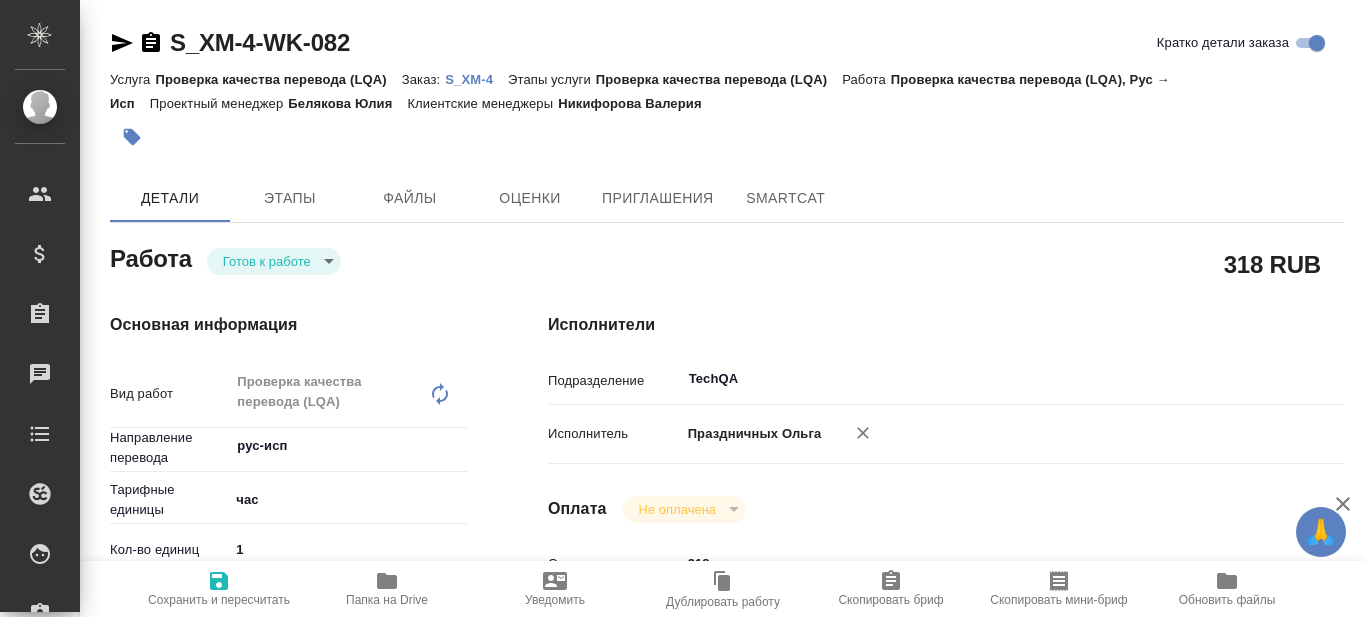 type on "x" 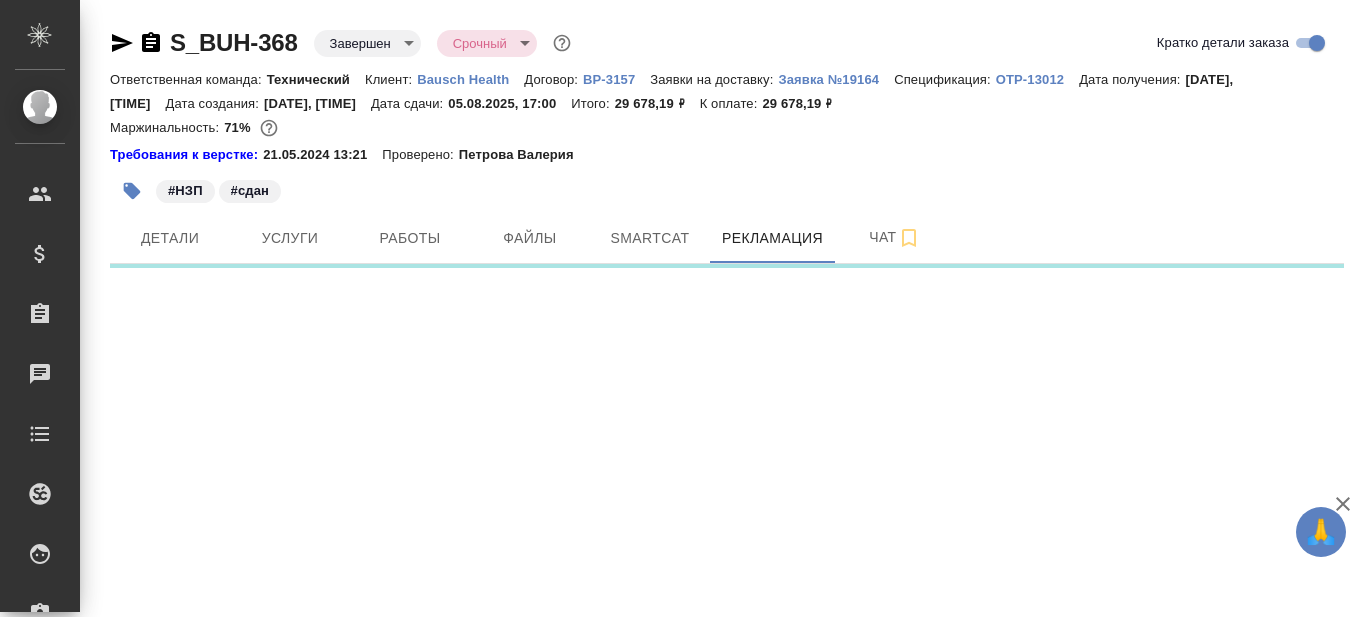 scroll, scrollTop: 0, scrollLeft: 0, axis: both 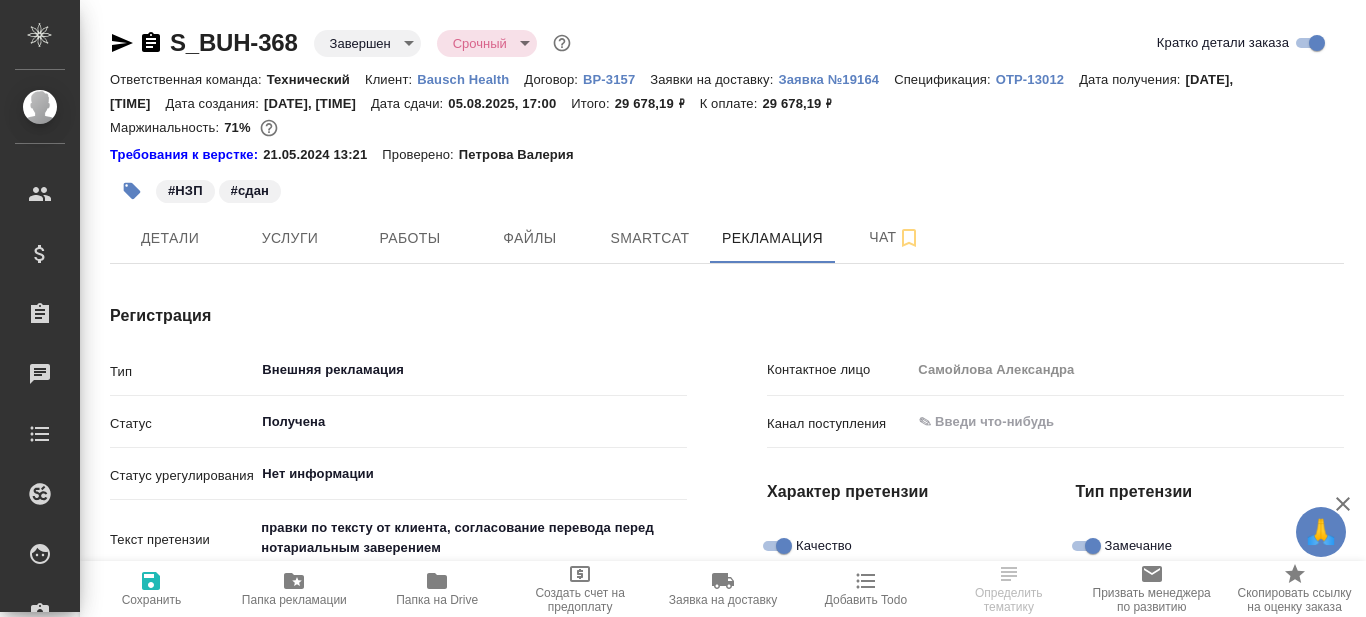 type on "x" 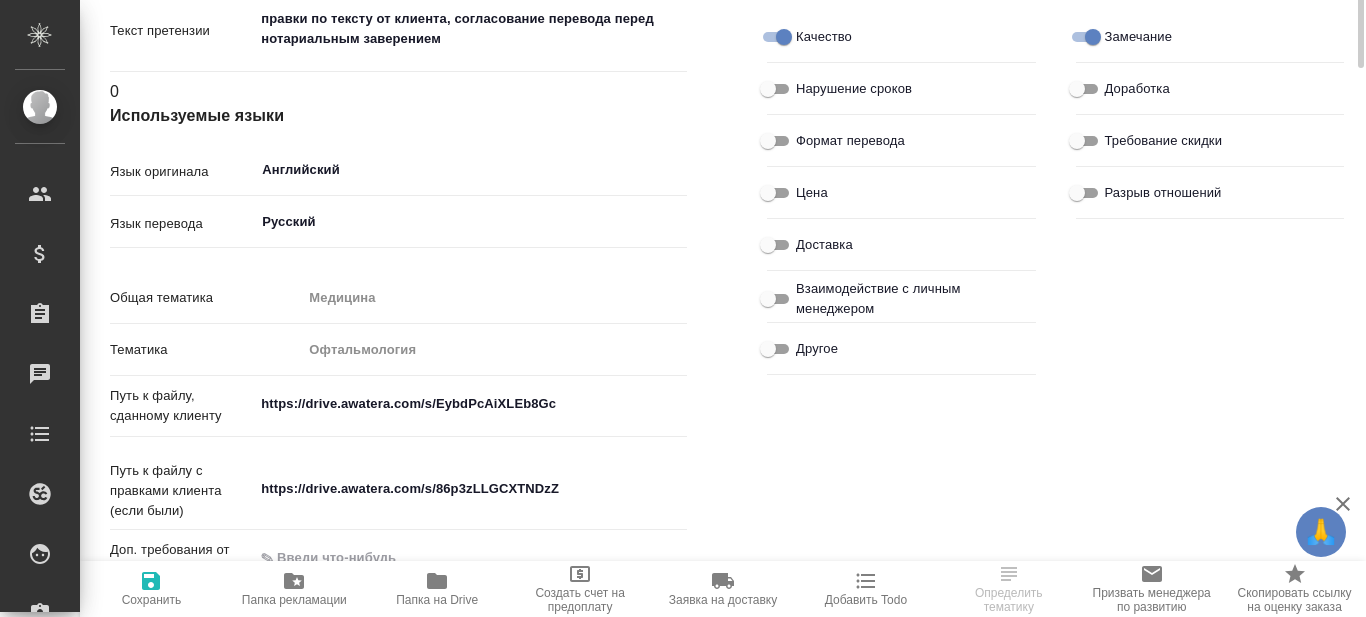 scroll, scrollTop: 209, scrollLeft: 0, axis: vertical 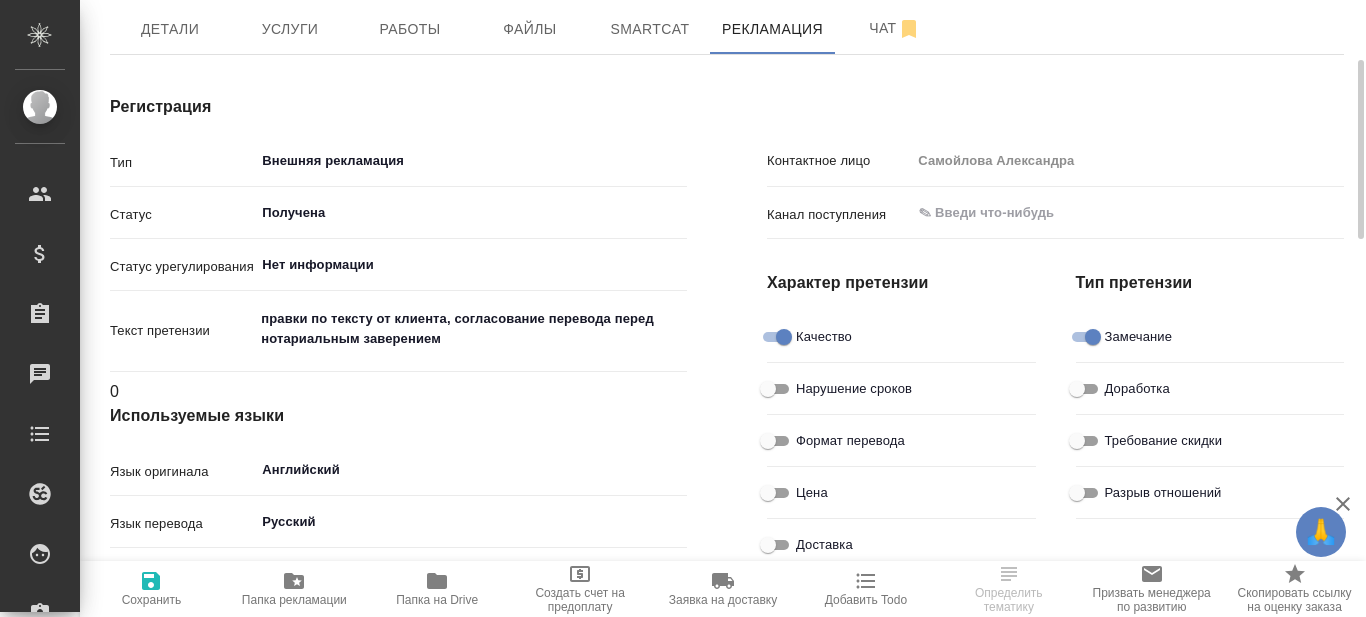 type on "x" 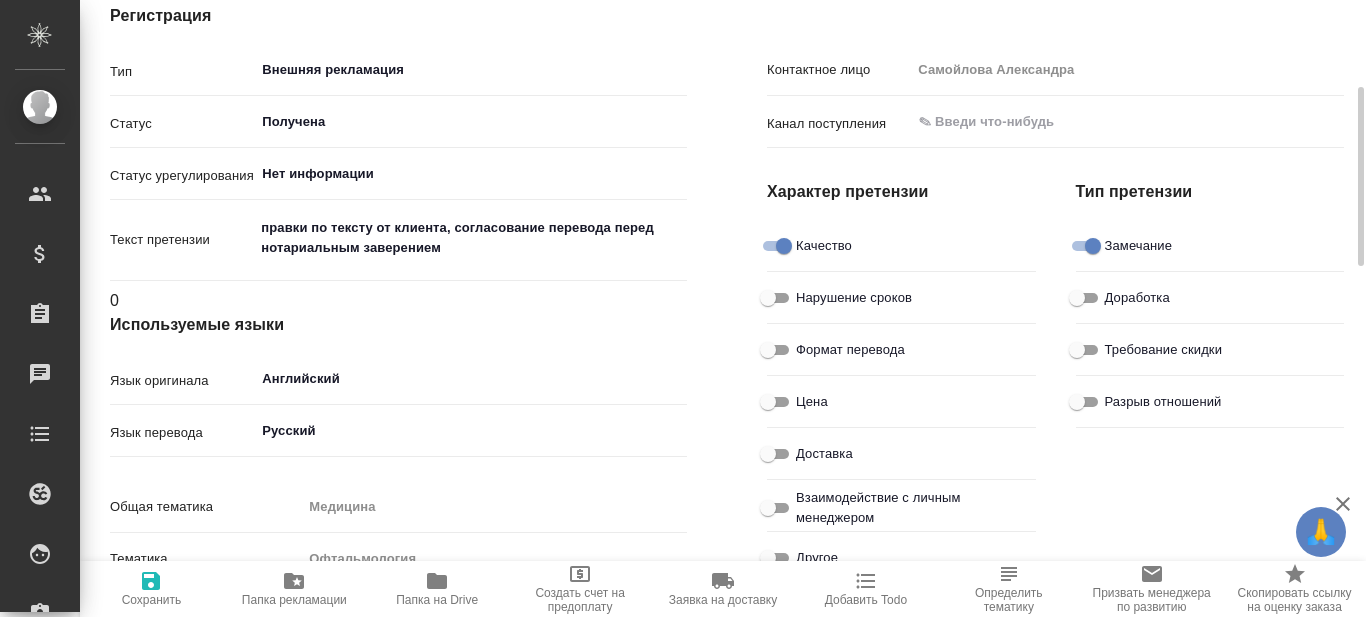 scroll, scrollTop: 200, scrollLeft: 0, axis: vertical 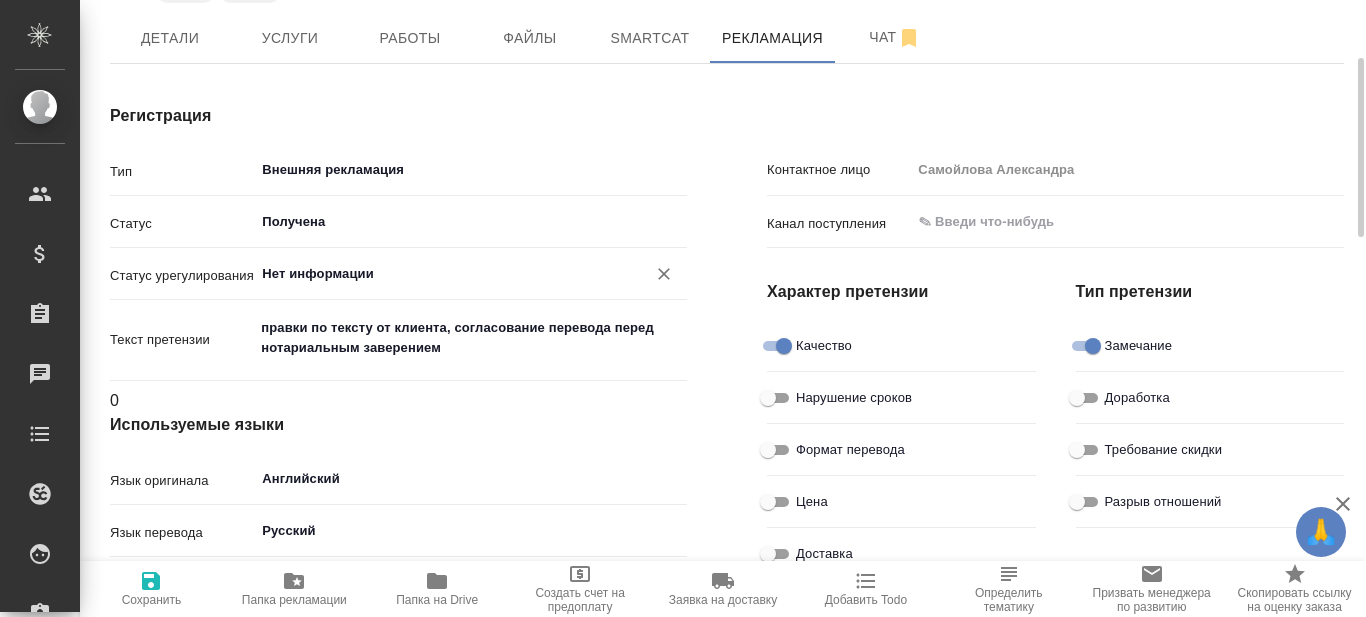 click on "Нет информации" at bounding box center [437, 274] 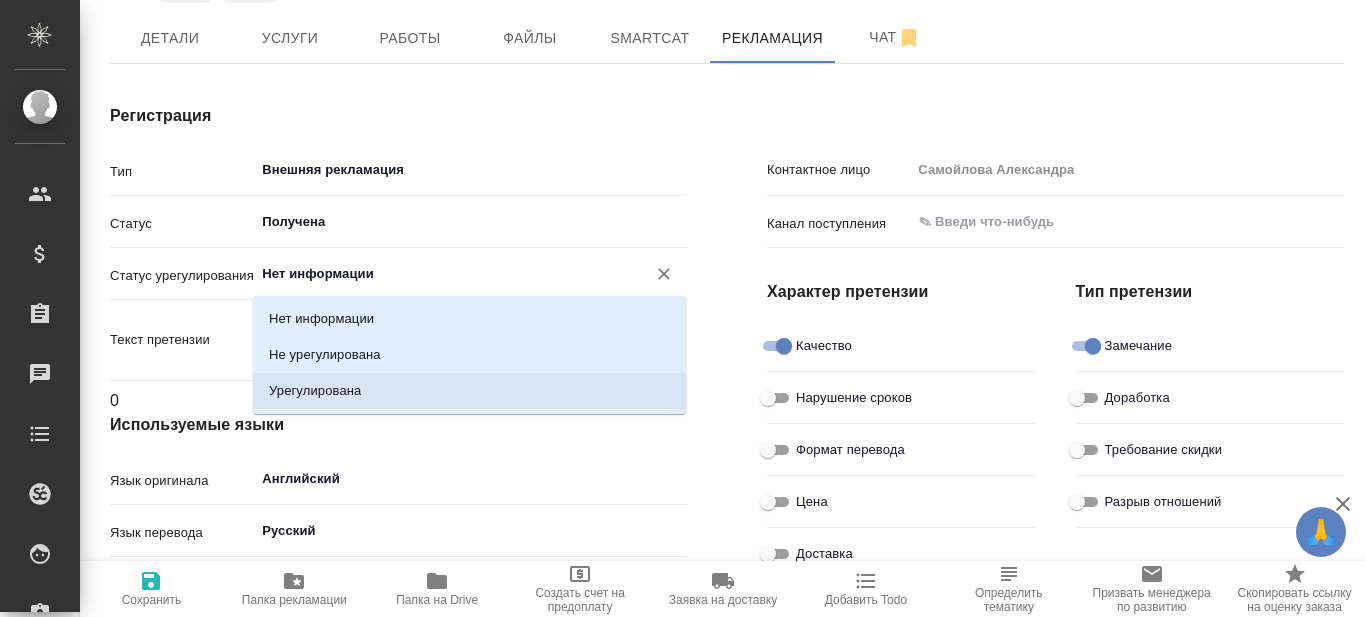 click on "Урегулирована" at bounding box center (315, 391) 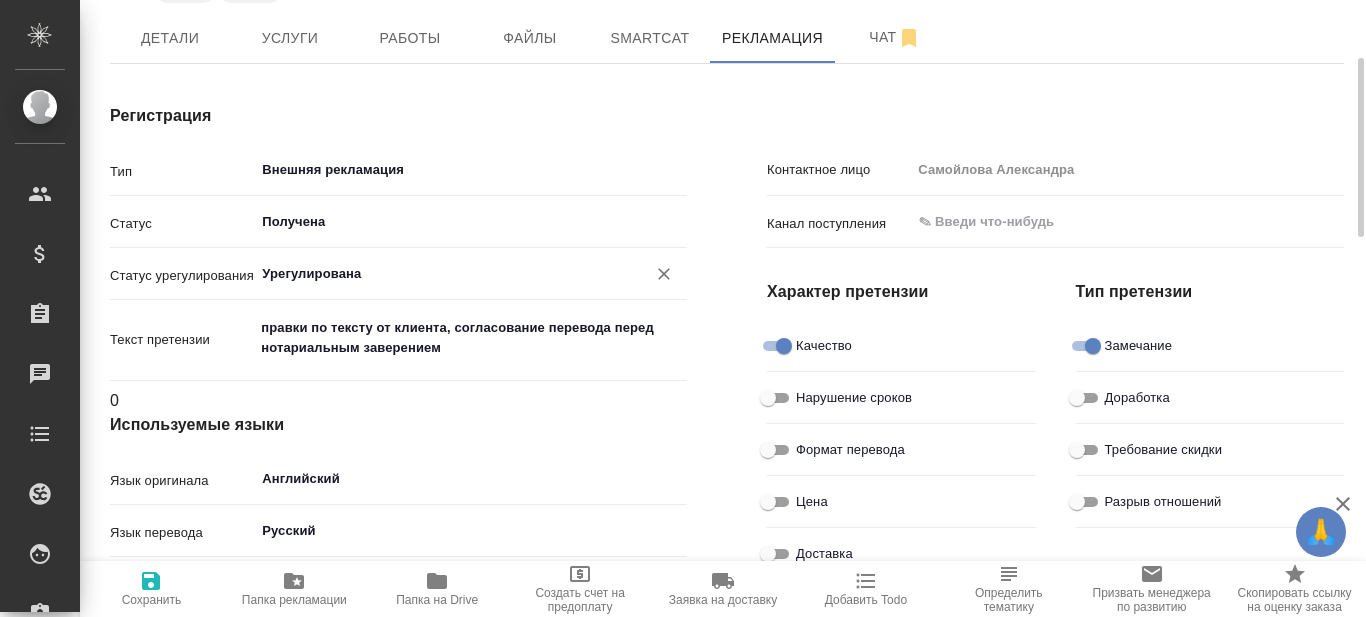 click 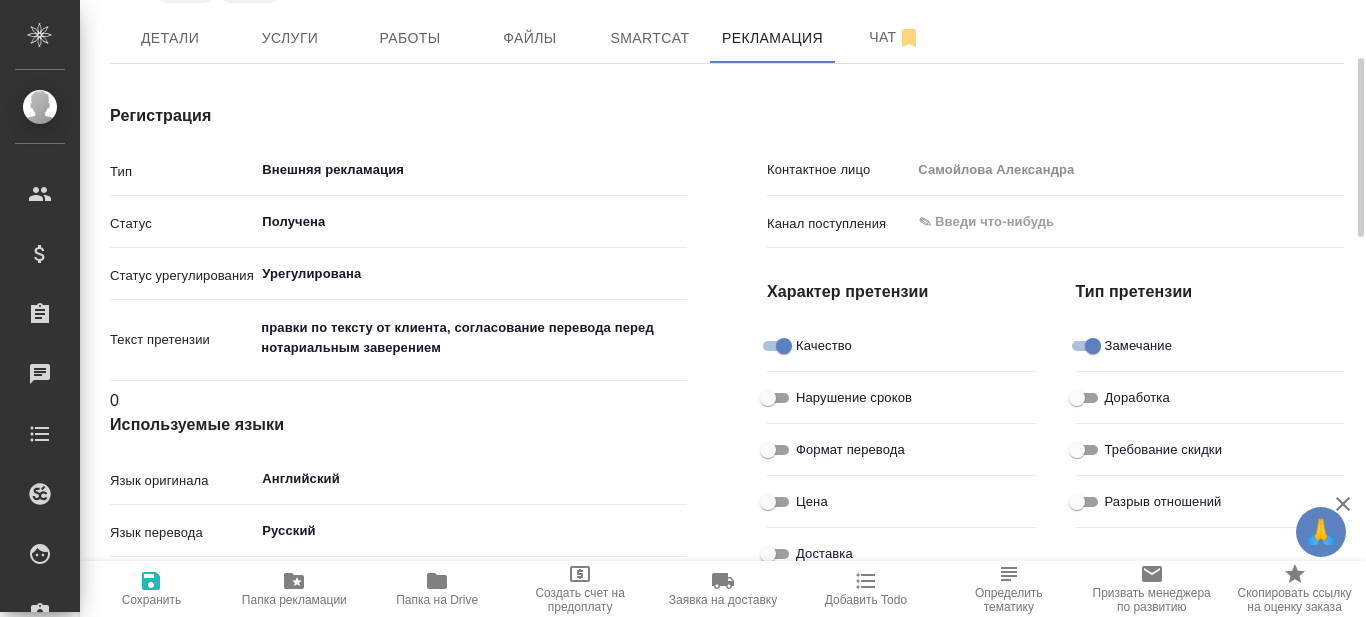 type on "x" 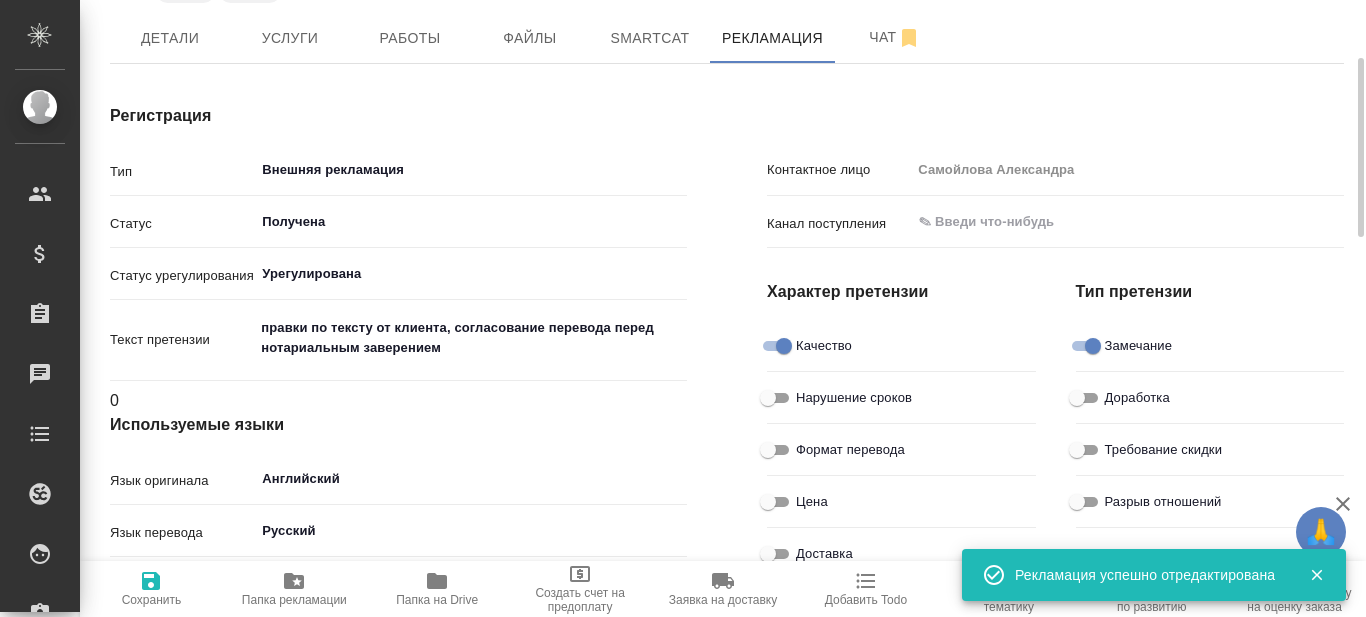 type on "x" 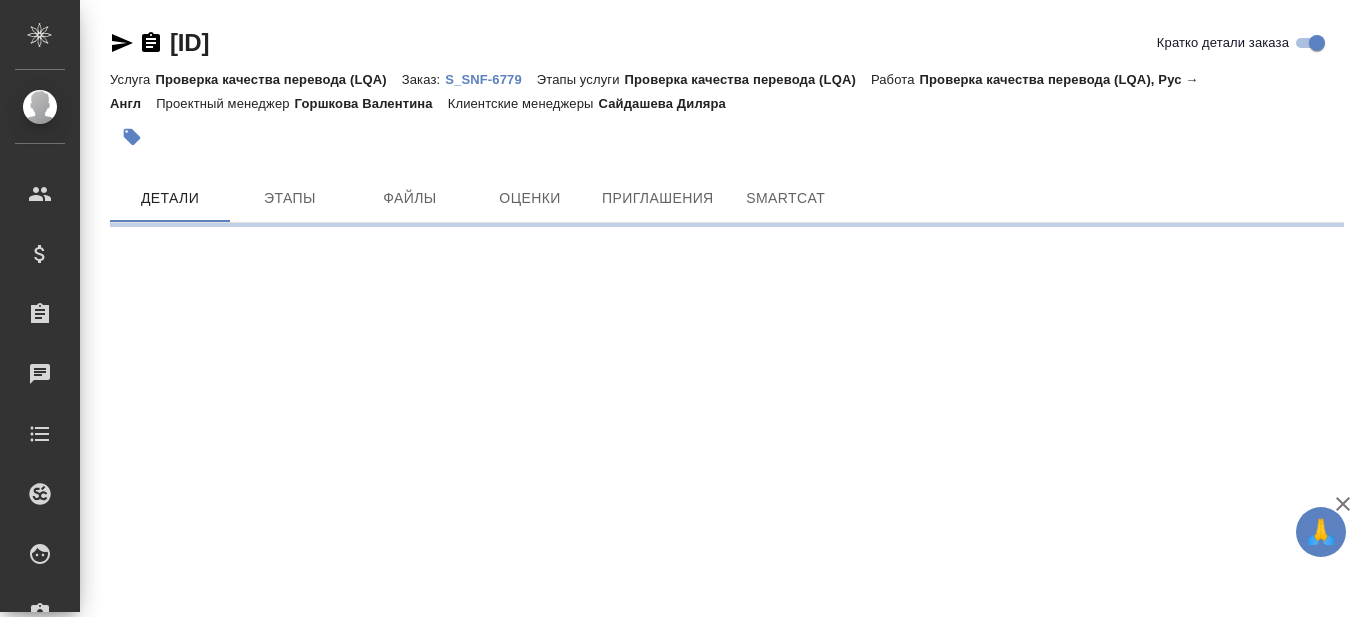scroll, scrollTop: 0, scrollLeft: 0, axis: both 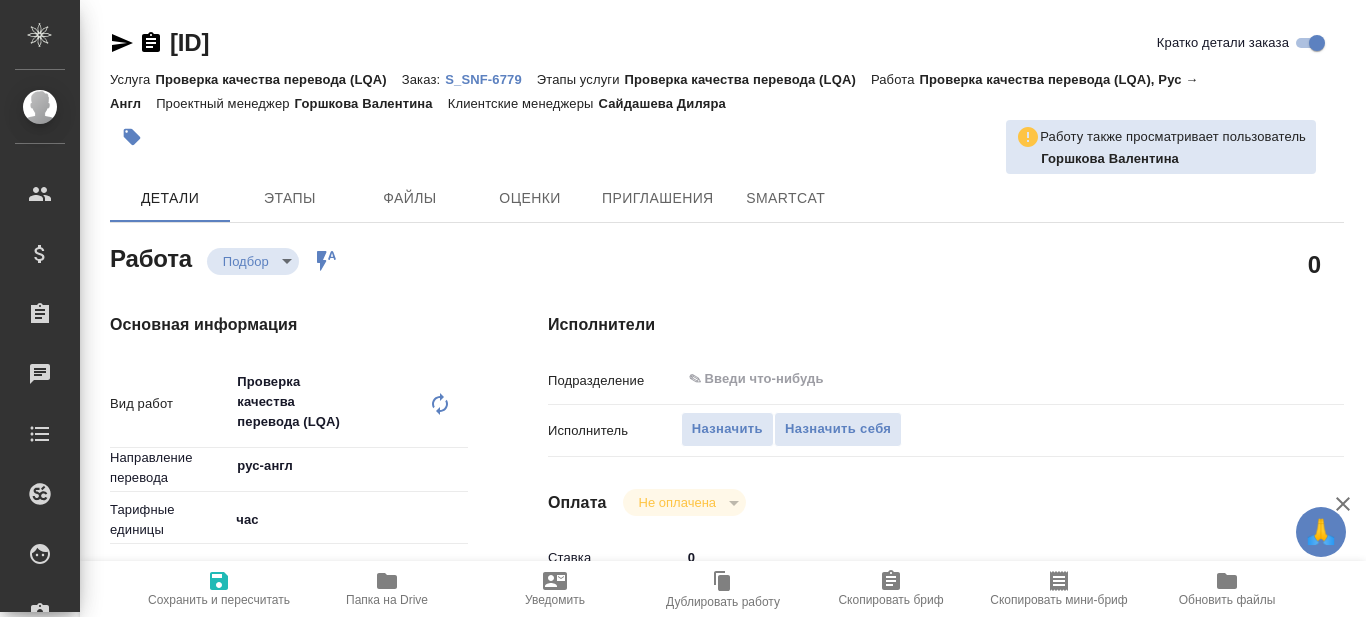 type on "x" 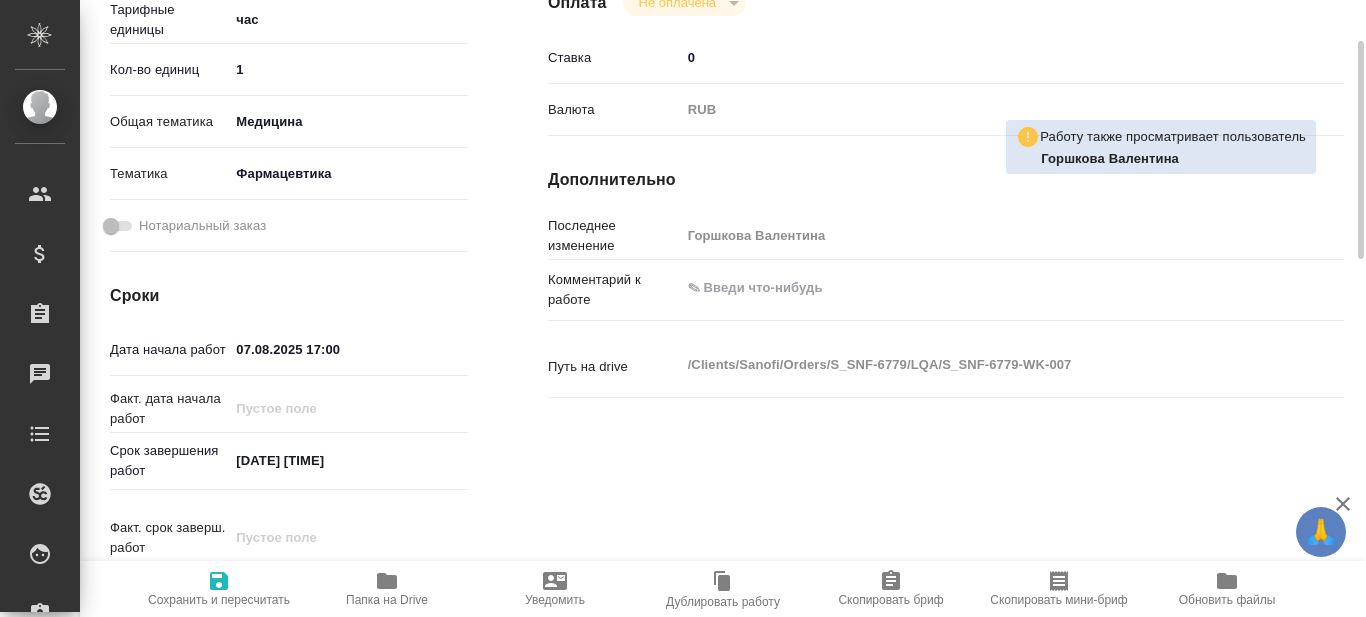 scroll, scrollTop: 0, scrollLeft: 0, axis: both 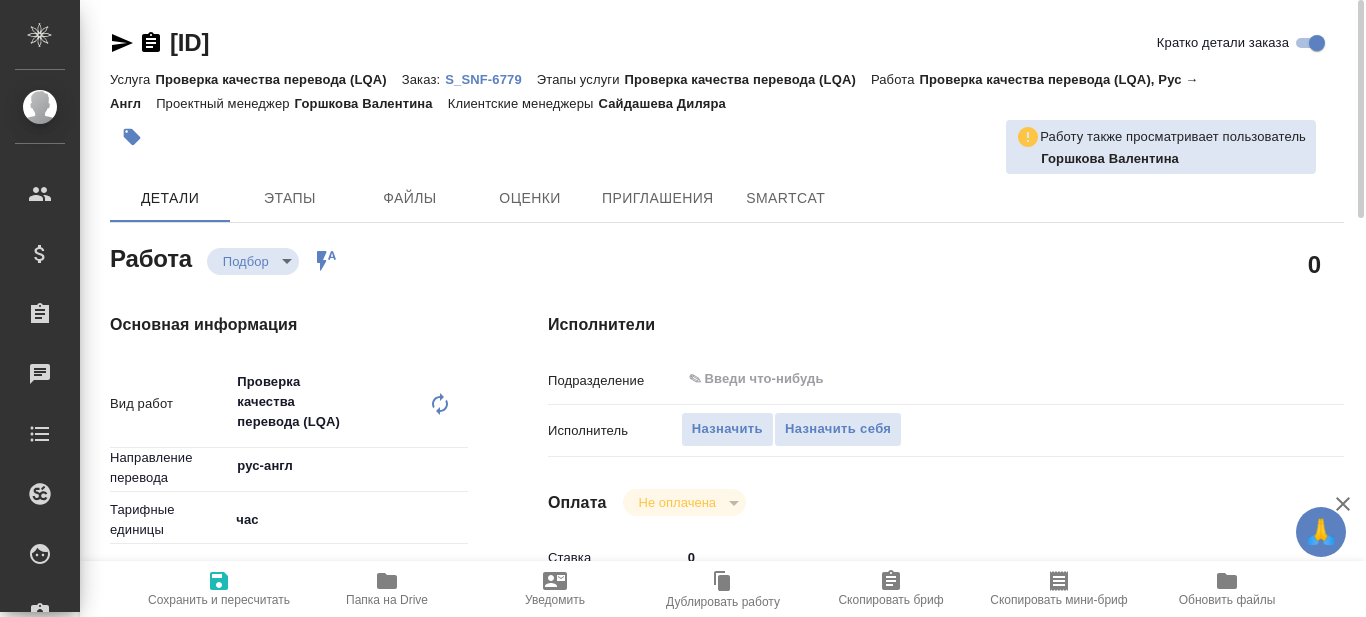 click on "S_SNF-6779" at bounding box center (491, 79) 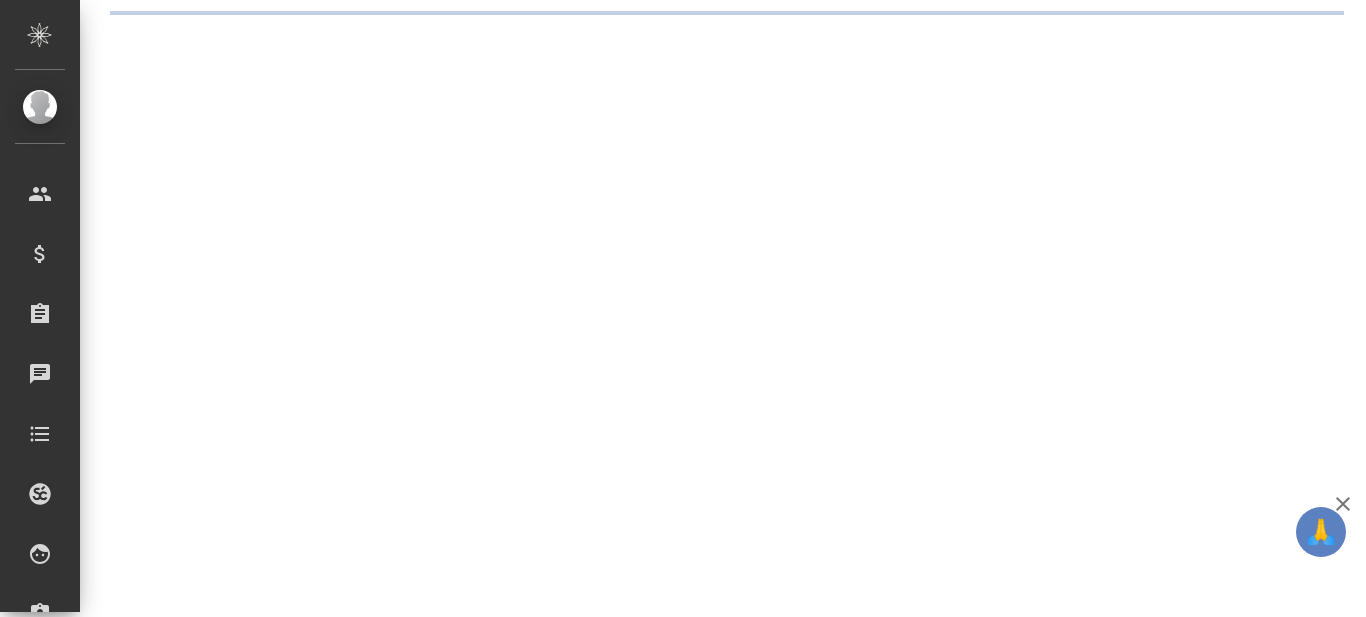 scroll, scrollTop: 0, scrollLeft: 0, axis: both 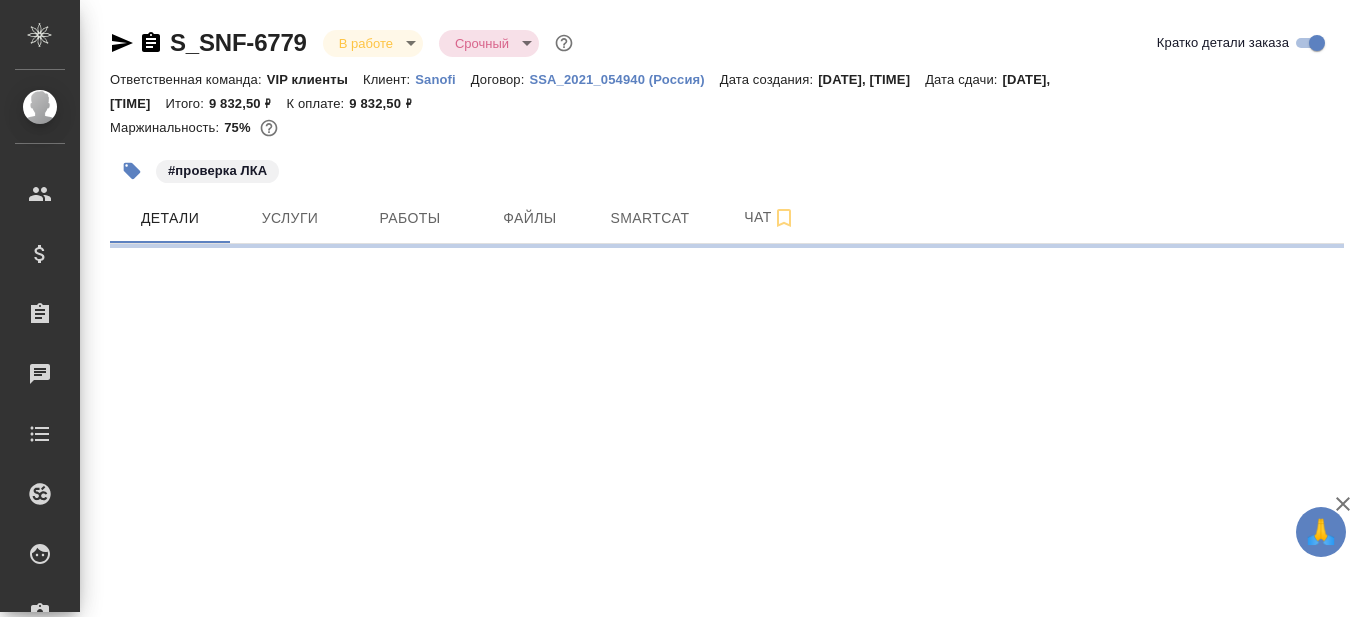 select on "RU" 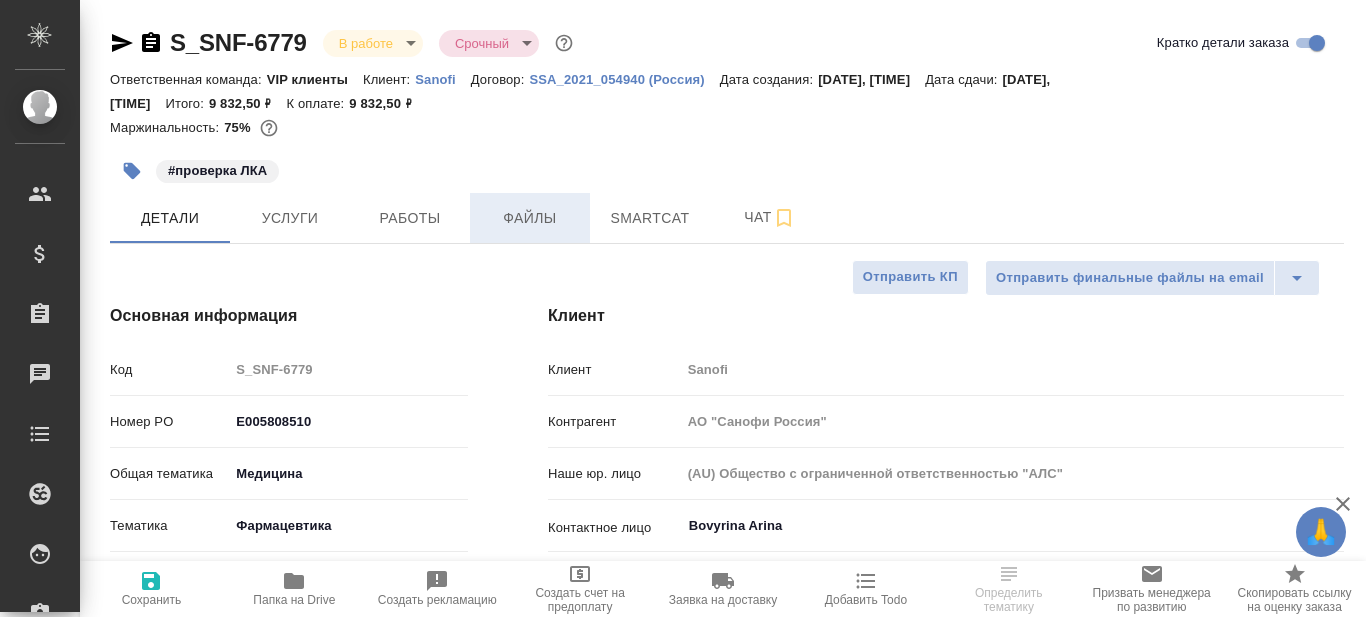 type on "x" 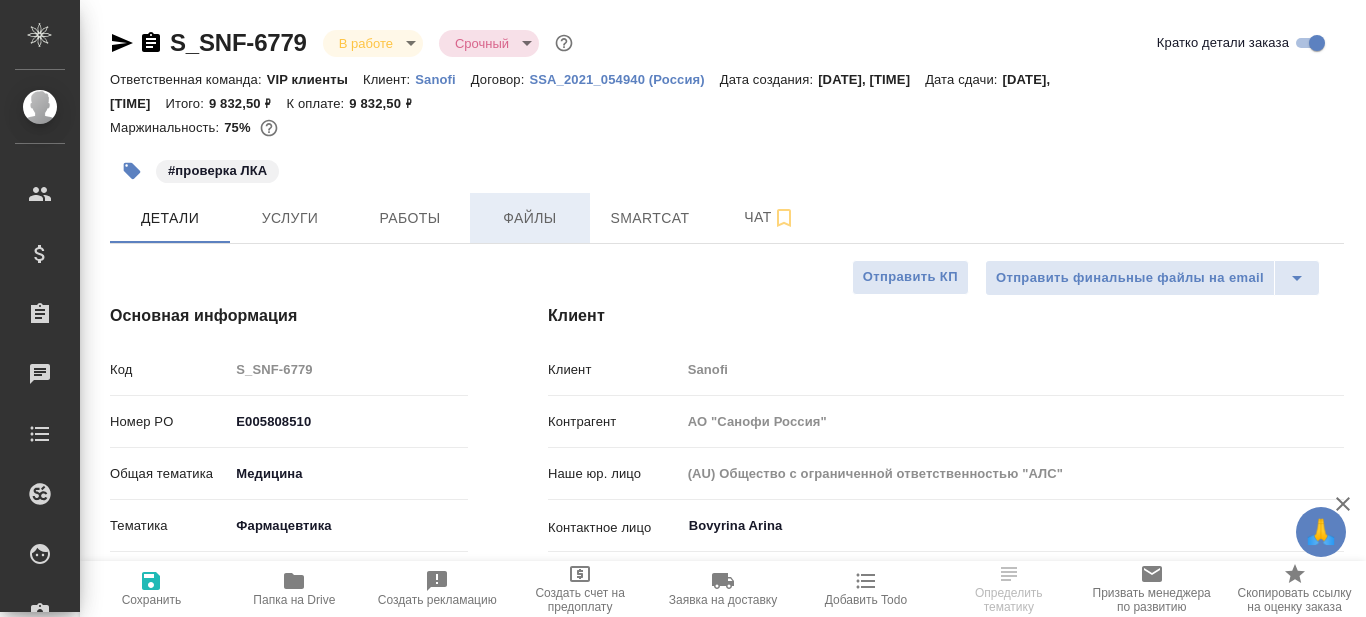 type on "x" 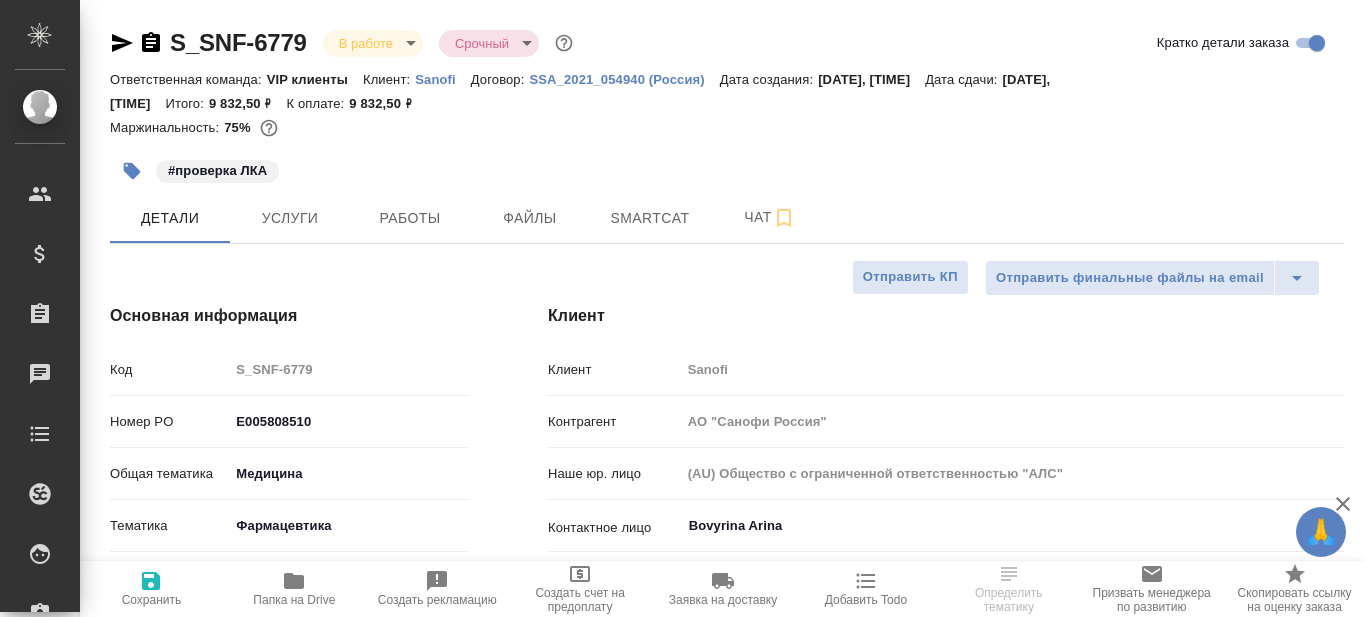 scroll, scrollTop: 100, scrollLeft: 0, axis: vertical 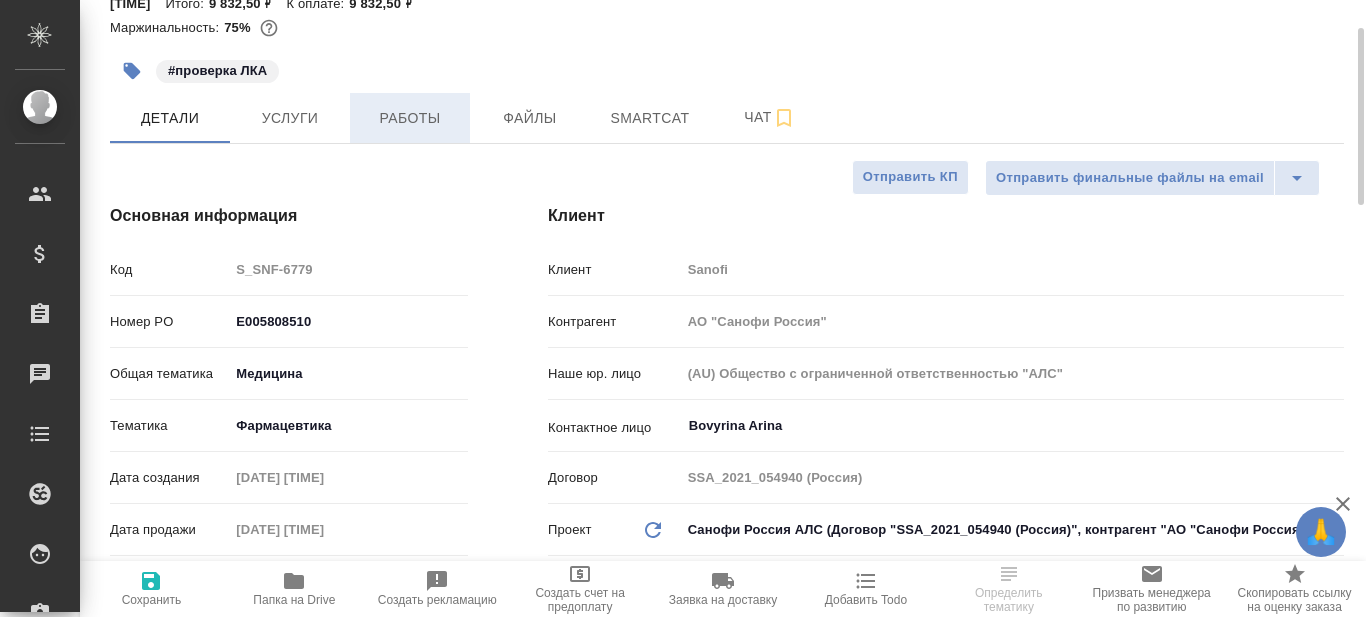 click on "Работы" at bounding box center [410, 118] 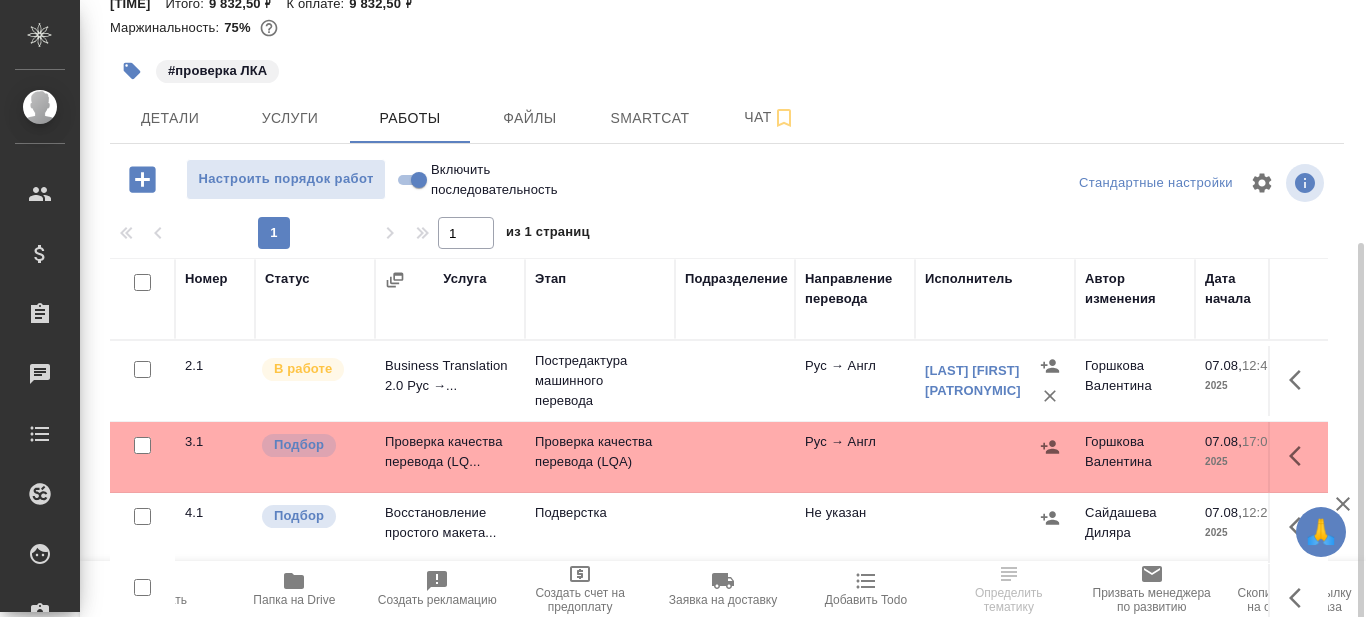 scroll, scrollTop: 200, scrollLeft: 0, axis: vertical 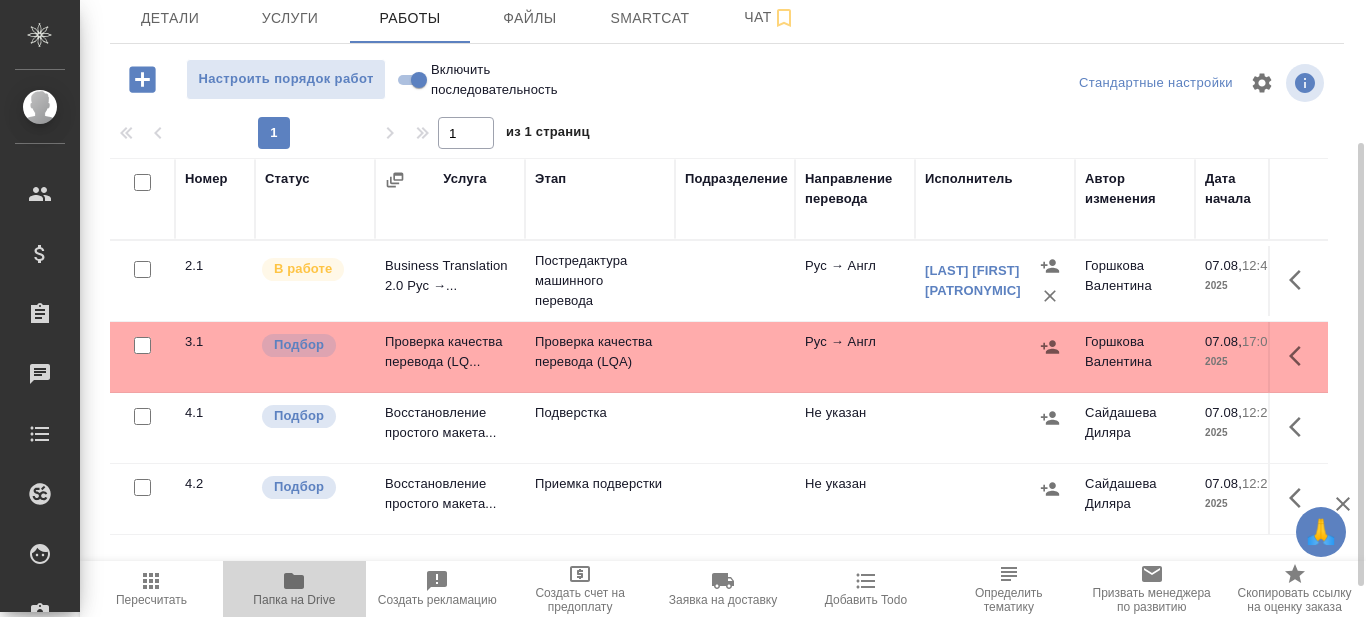 click 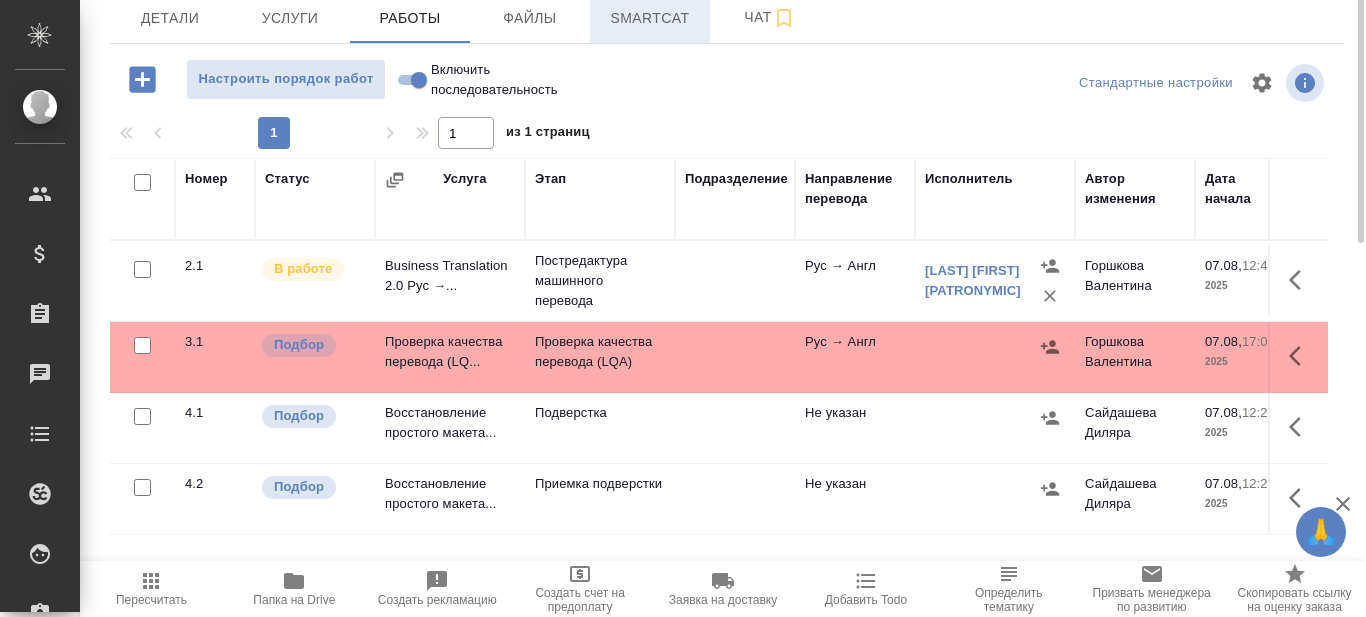 scroll, scrollTop: 0, scrollLeft: 0, axis: both 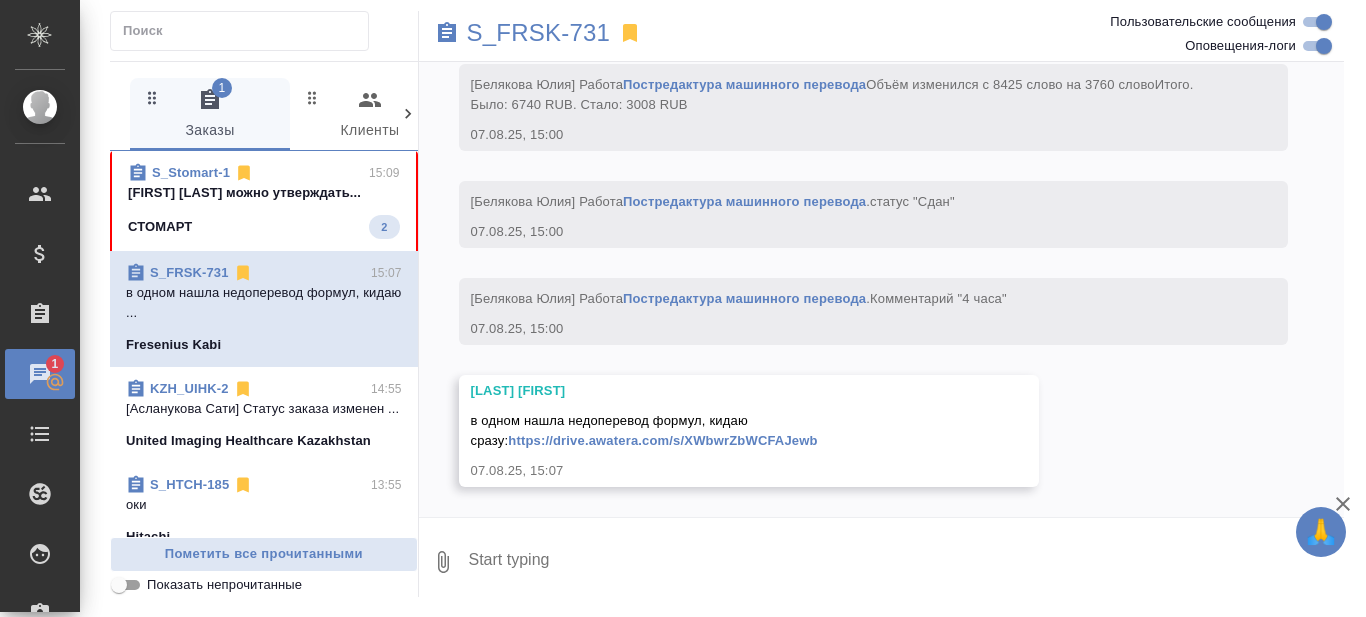 click on "[FIRST] [LAST] можно утверждать..." at bounding box center (264, 193) 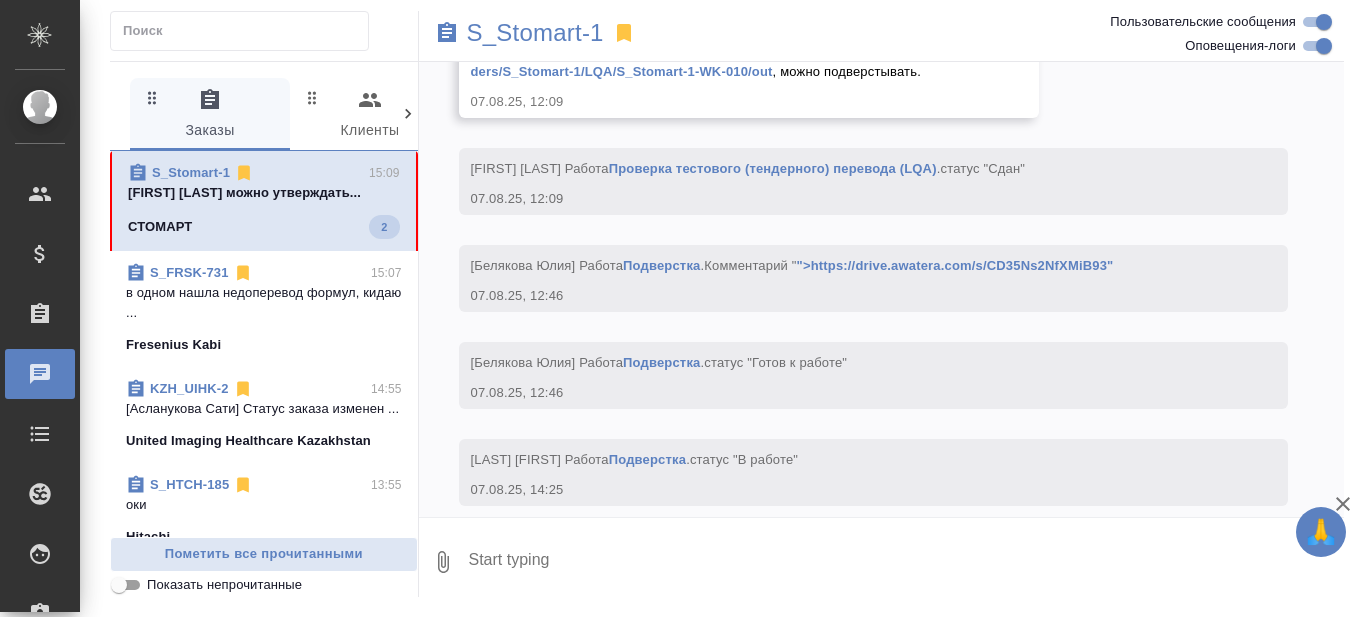 scroll, scrollTop: 14886, scrollLeft: 0, axis: vertical 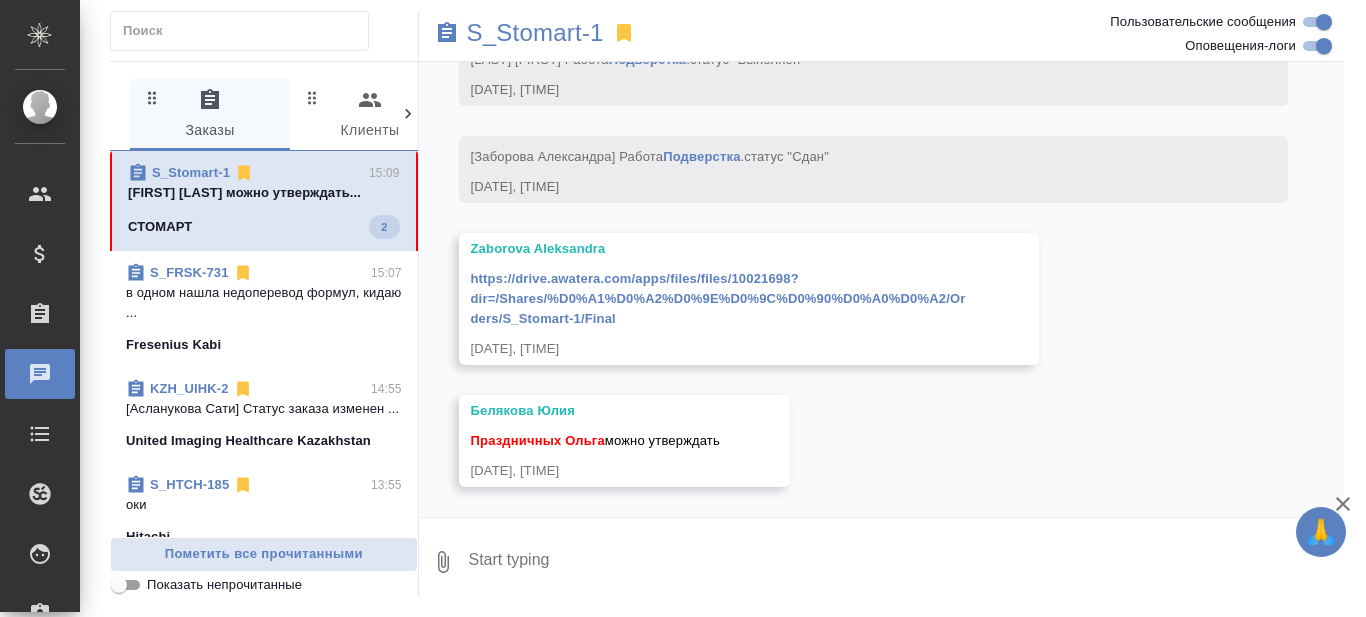 click at bounding box center [906, 562] 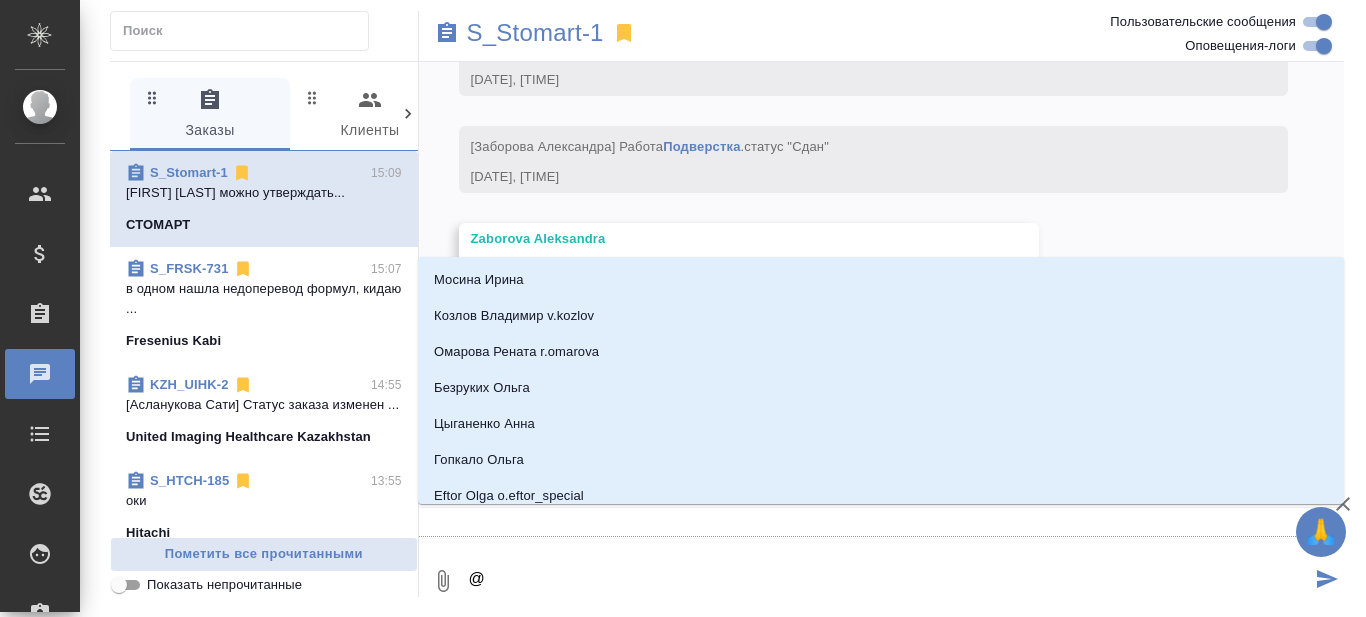 type on "@Б" 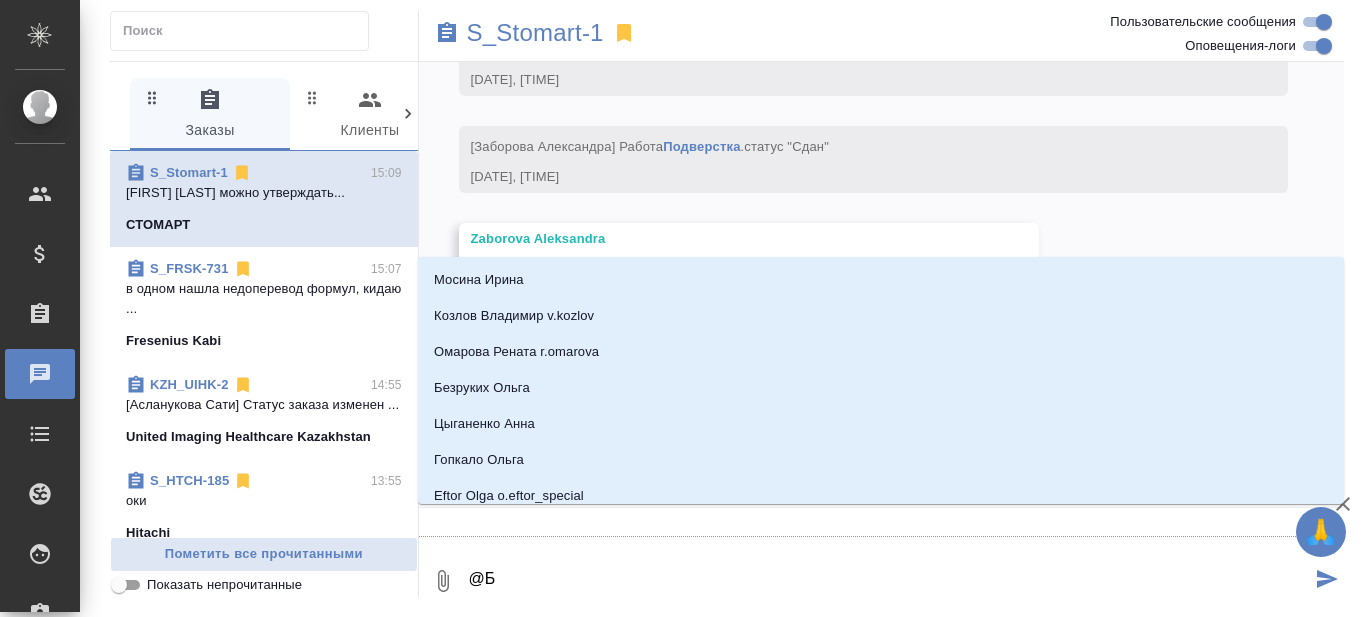 type on "Б" 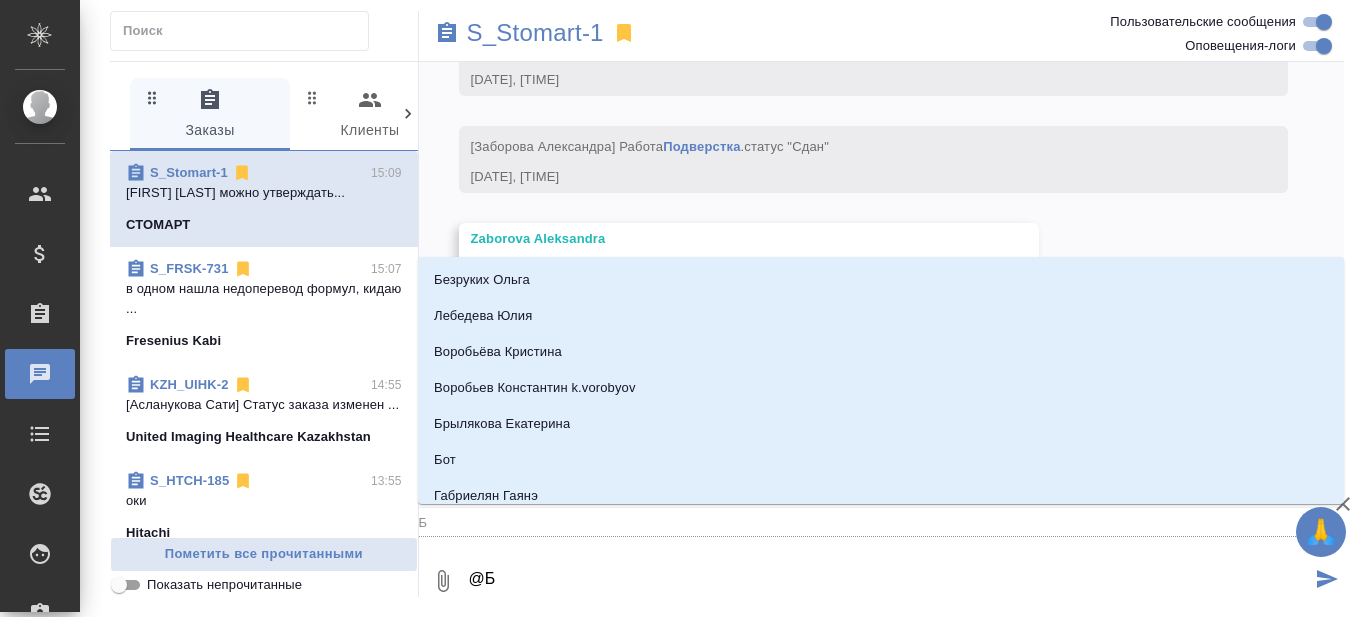 type on "@Бе" 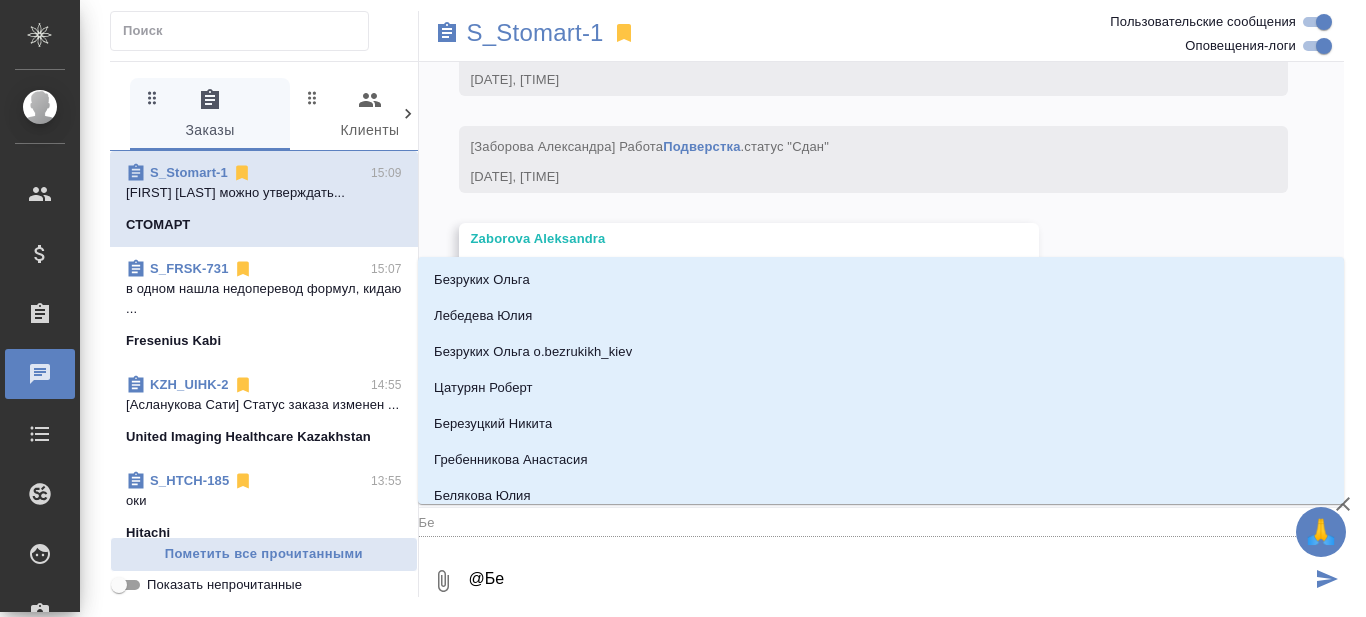 type on "@Бел" 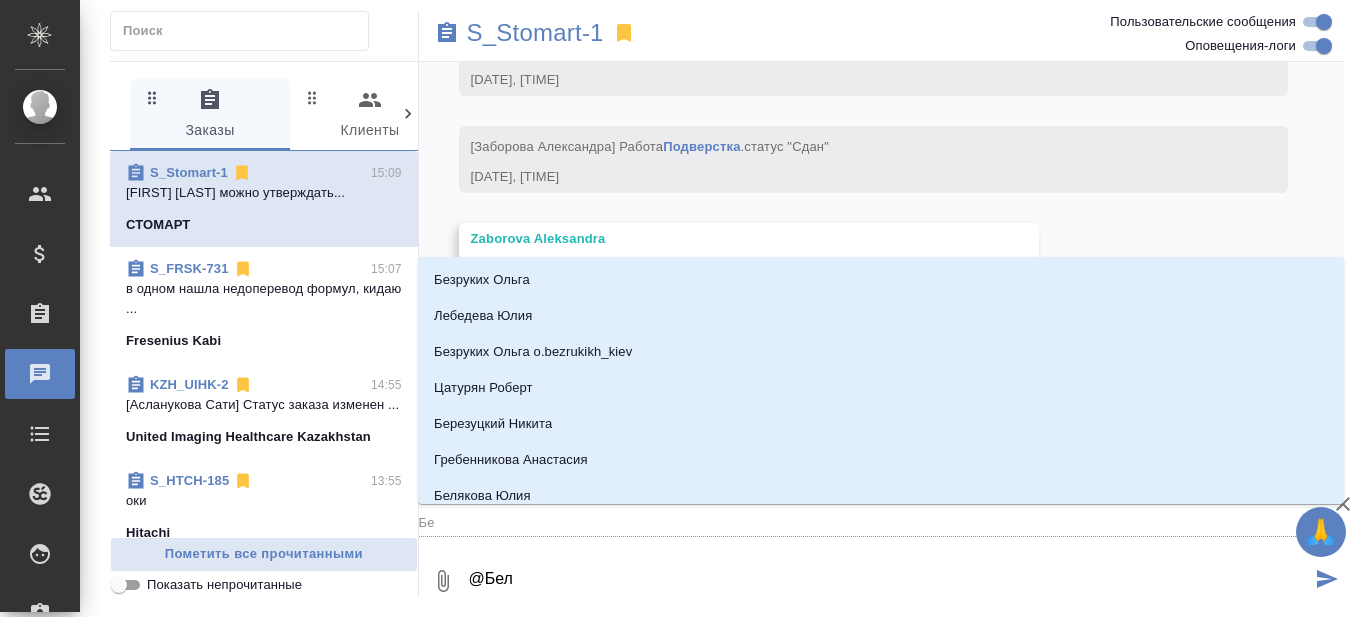 type on "Бел" 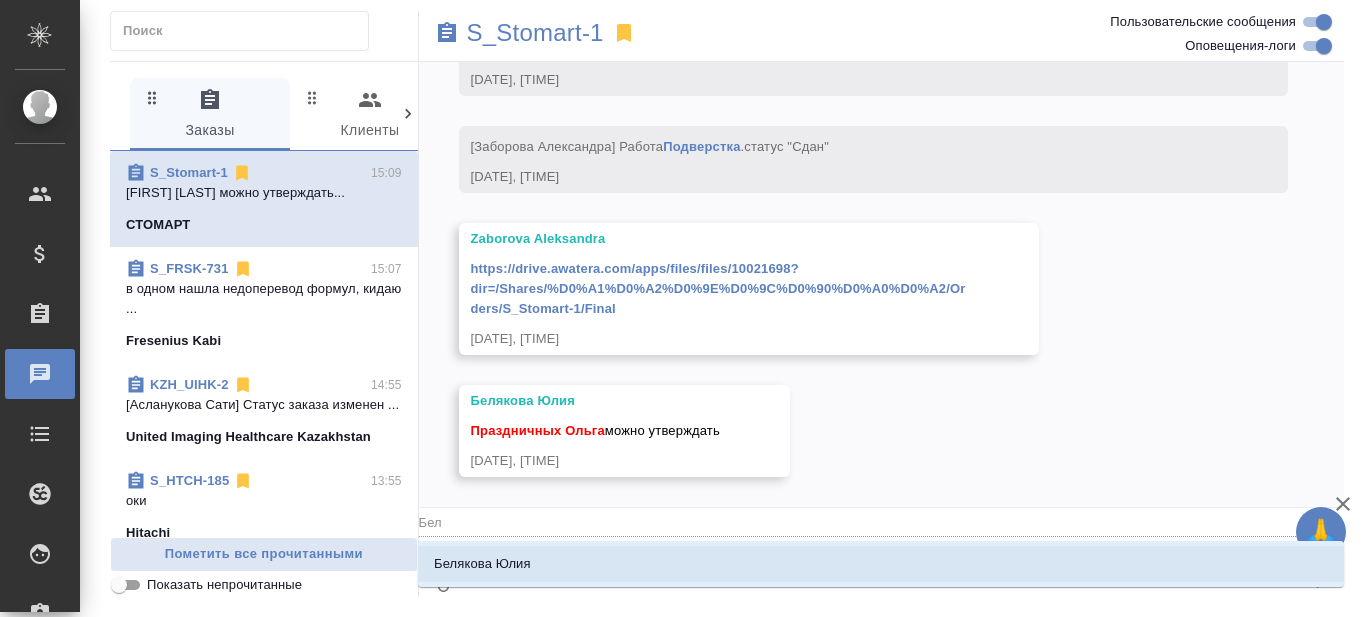 type on "@Беля" 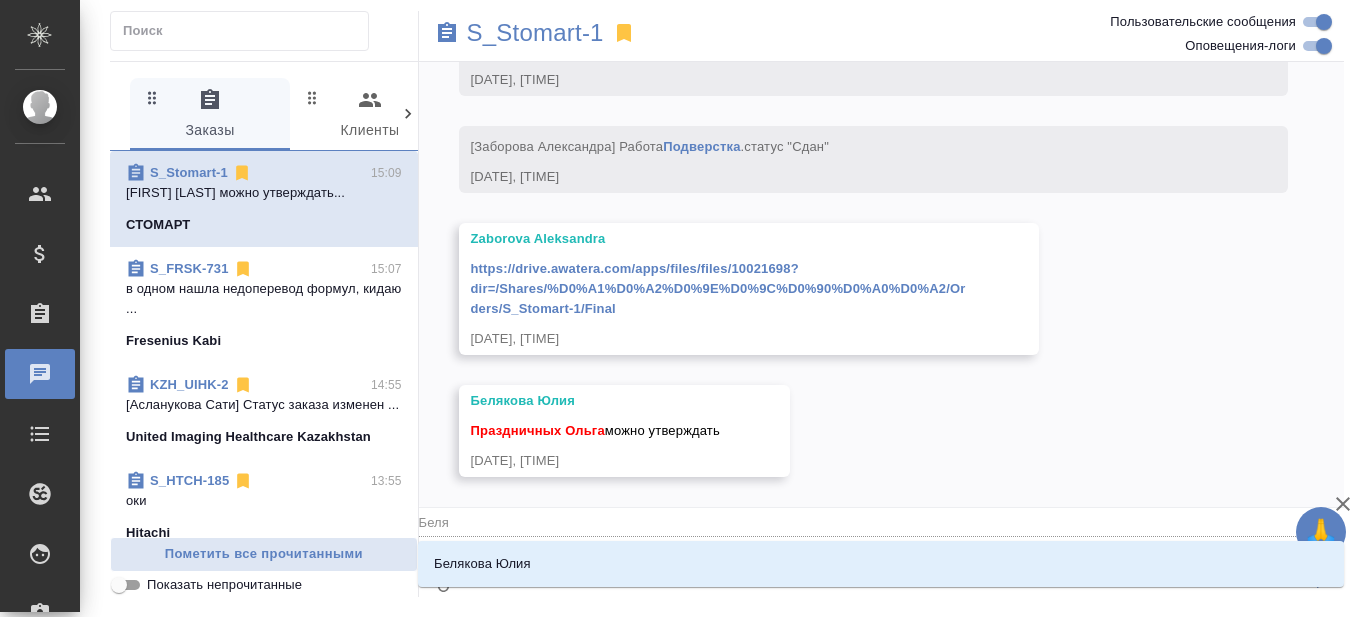 click on "Белякова Юлия" at bounding box center (881, 564) 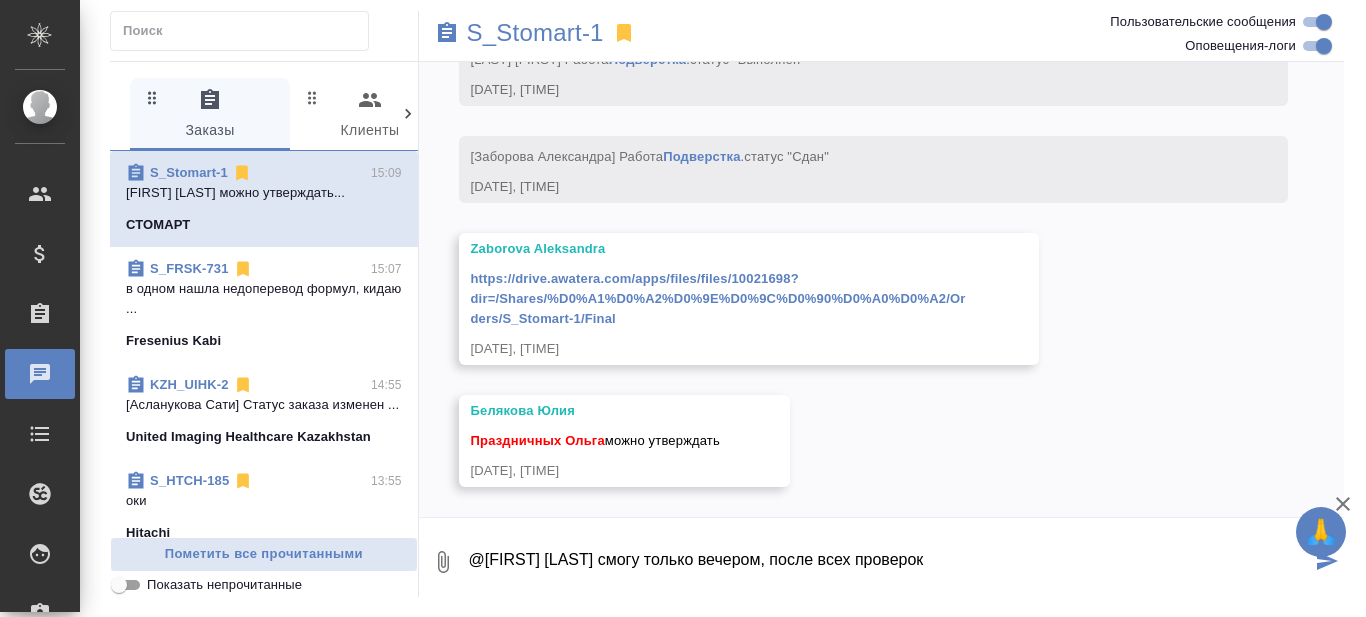 click on "@[FIRST] [LAST] смогу только вечером, после всех проверок" at bounding box center [889, 562] 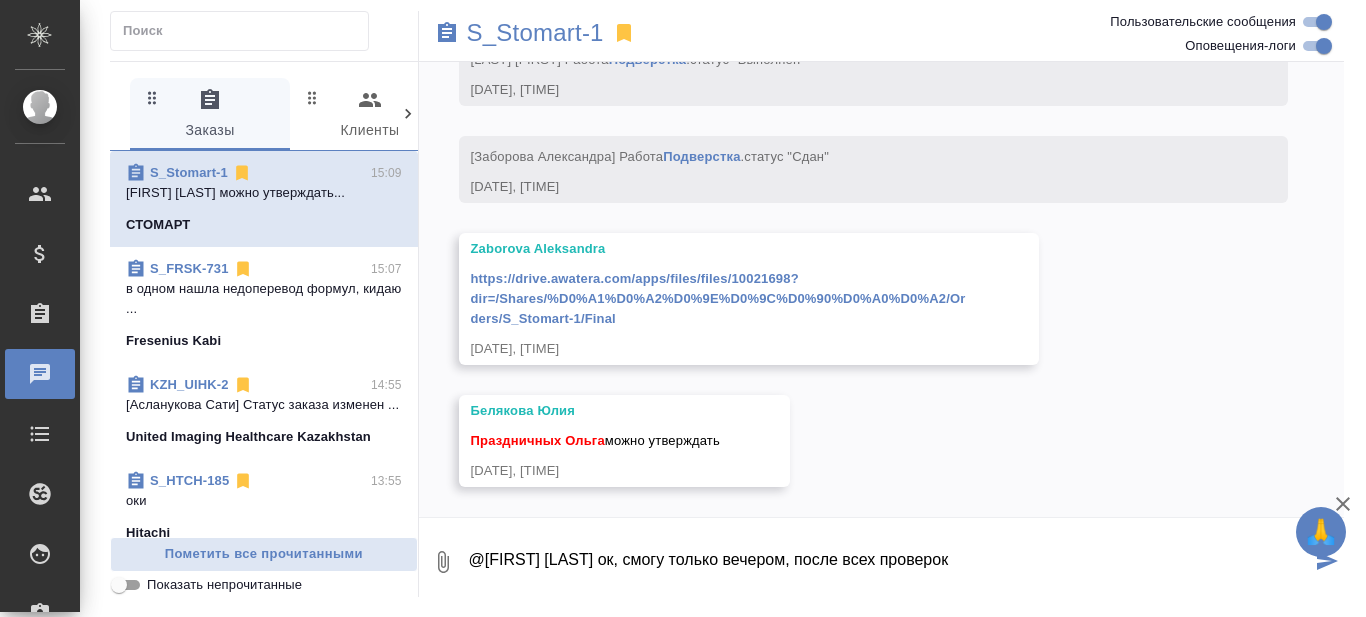 click on "@[FIRST] [LAST] ок, смогу только вечером, после всех проверок" at bounding box center [889, 562] 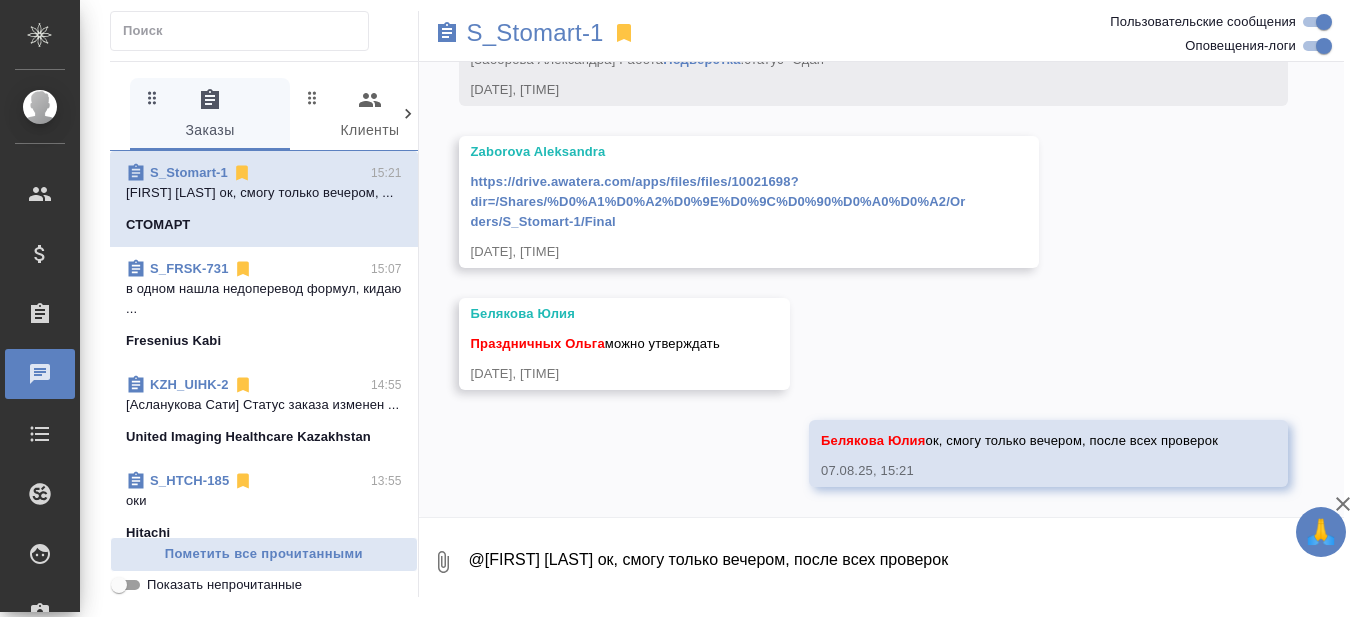 scroll, scrollTop: 14983, scrollLeft: 0, axis: vertical 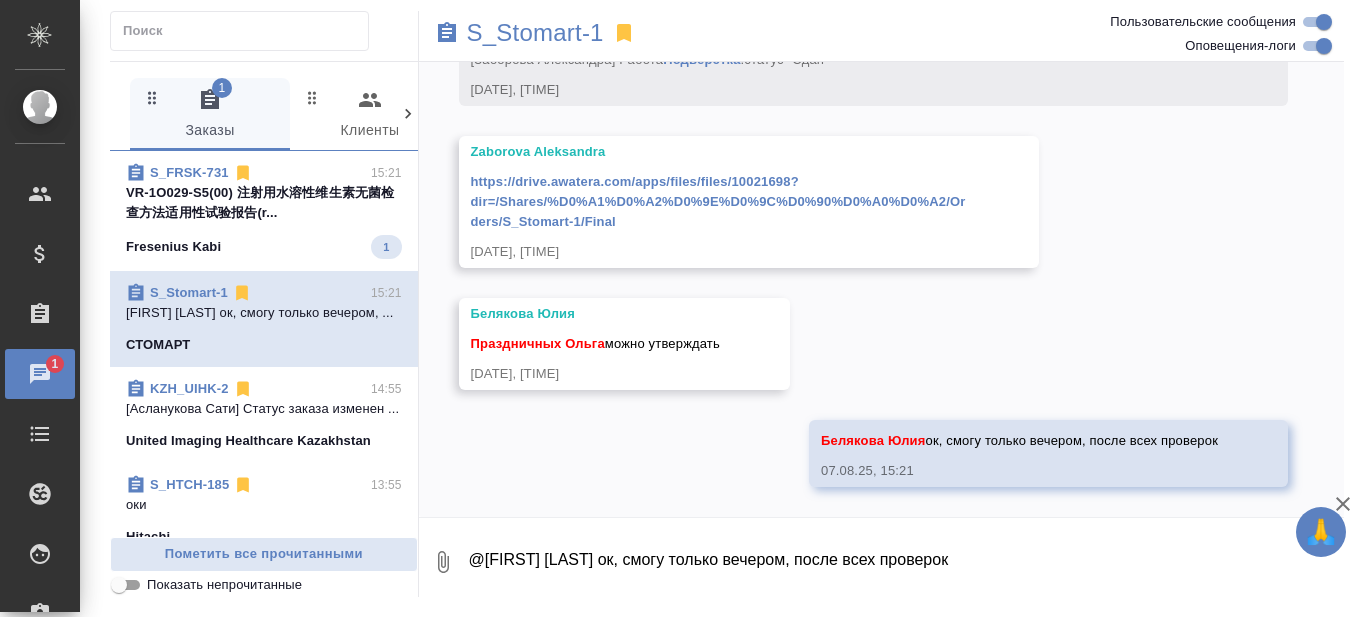 click on "VR-1O029-S5(00) 注射用水溶性维生素无菌检查方法适用性试验报告(r..." at bounding box center [264, 203] 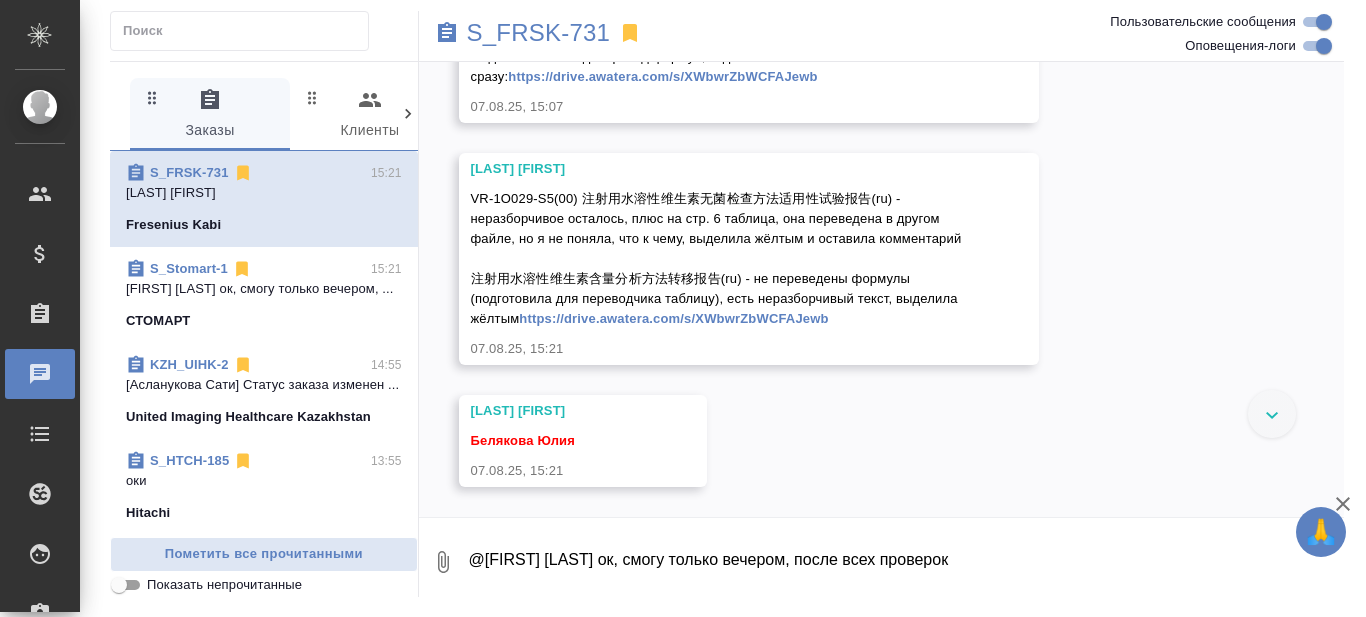 scroll, scrollTop: 22404, scrollLeft: 0, axis: vertical 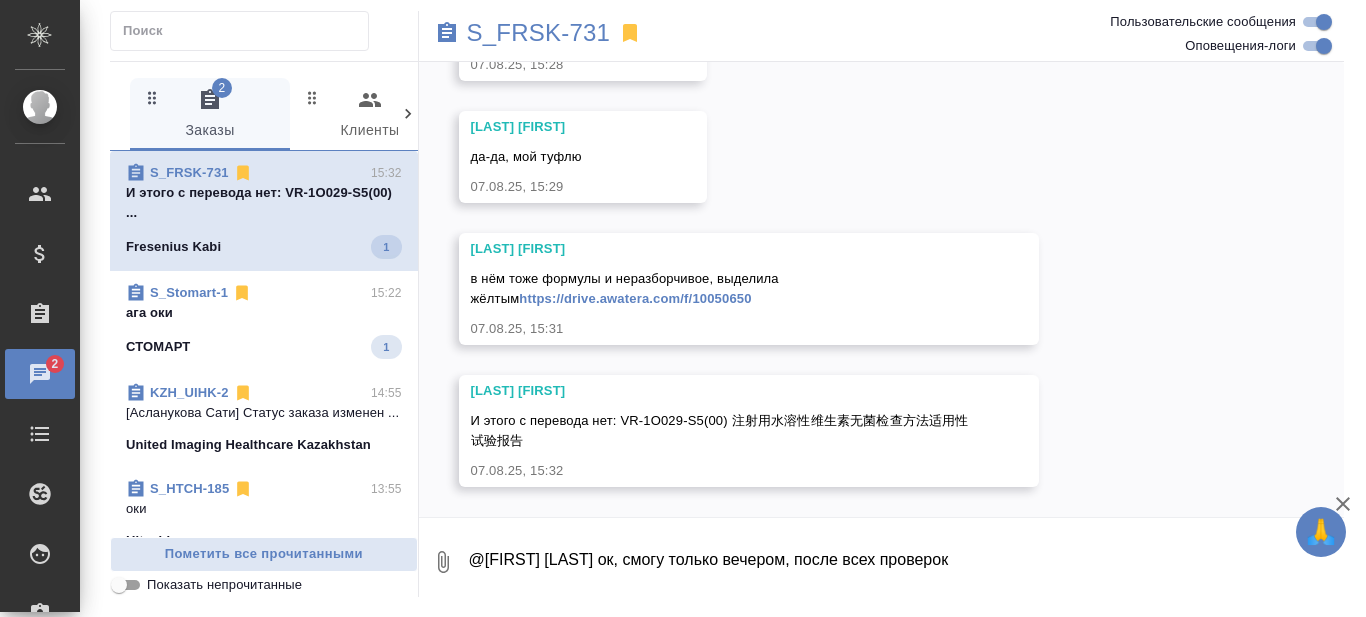 click on "S_Stomart-1 [TIME] ага оки СТОМАРТ 1" at bounding box center [264, 321] 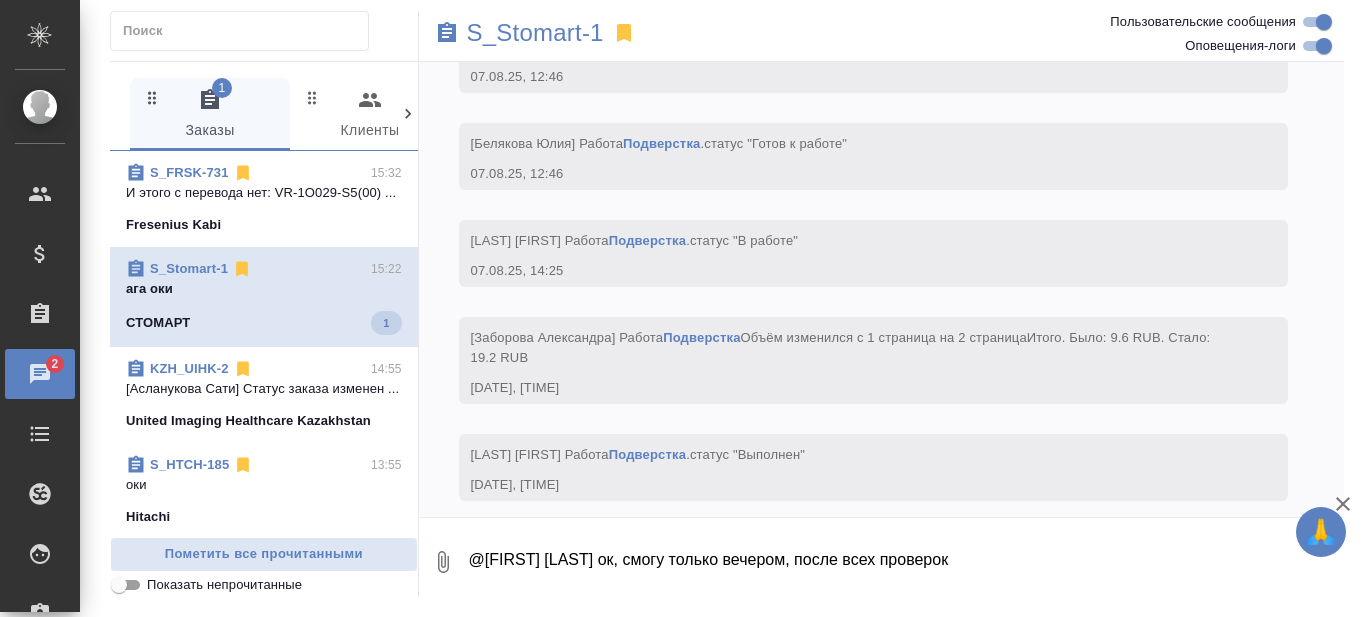 scroll, scrollTop: 15105, scrollLeft: 0, axis: vertical 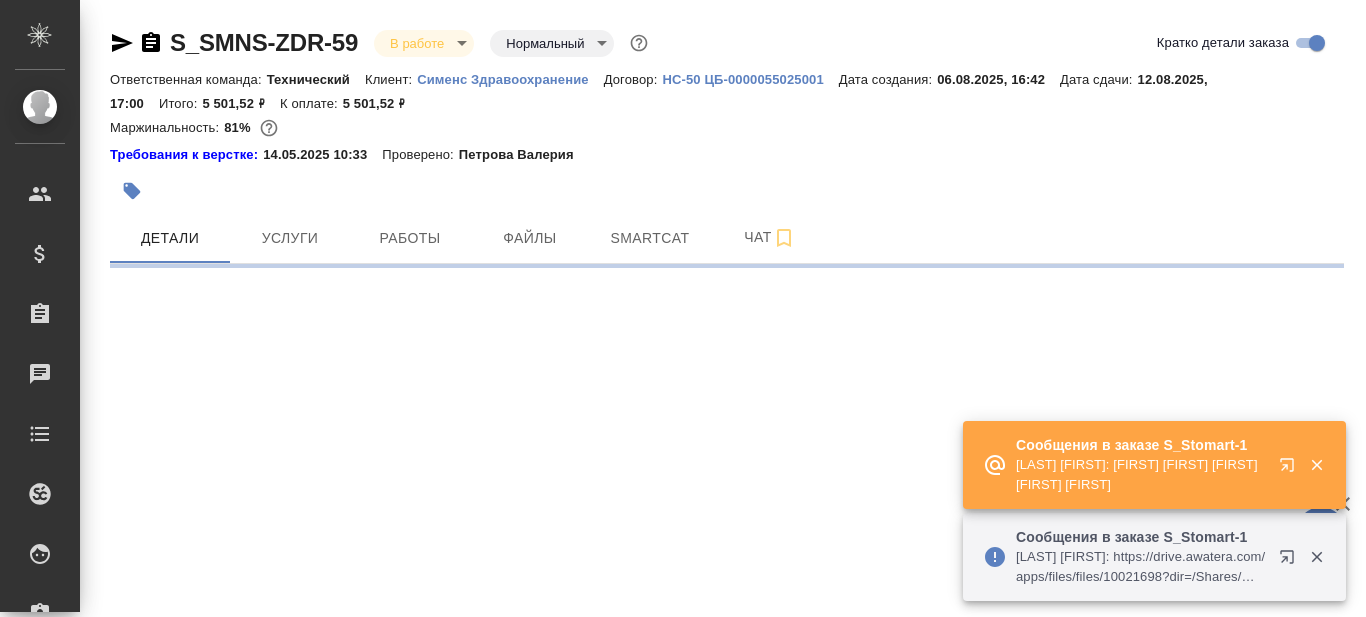 select on "RU" 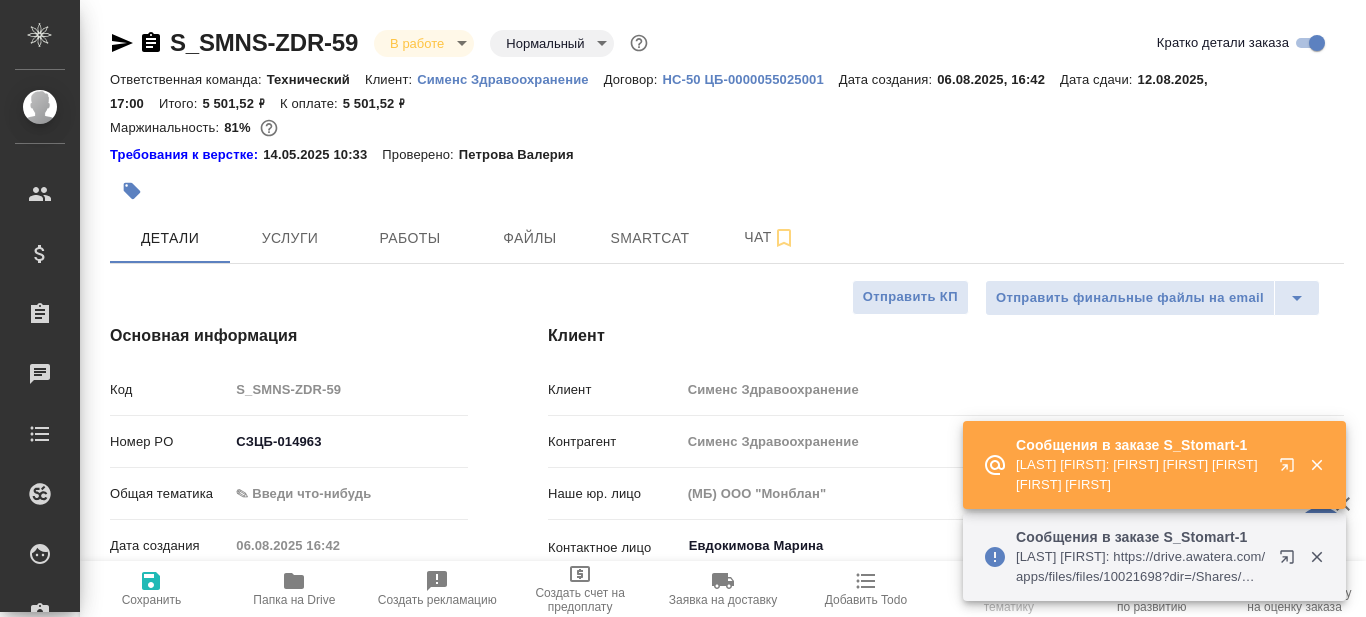 type on "x" 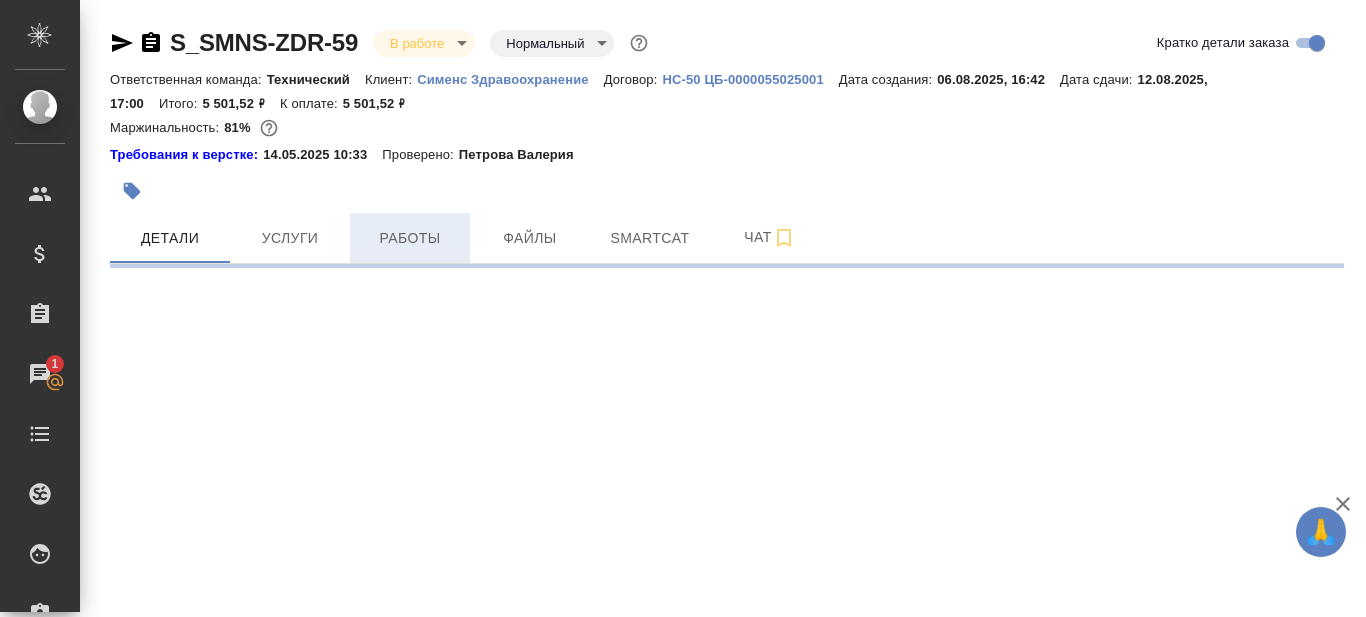 select on "RU" 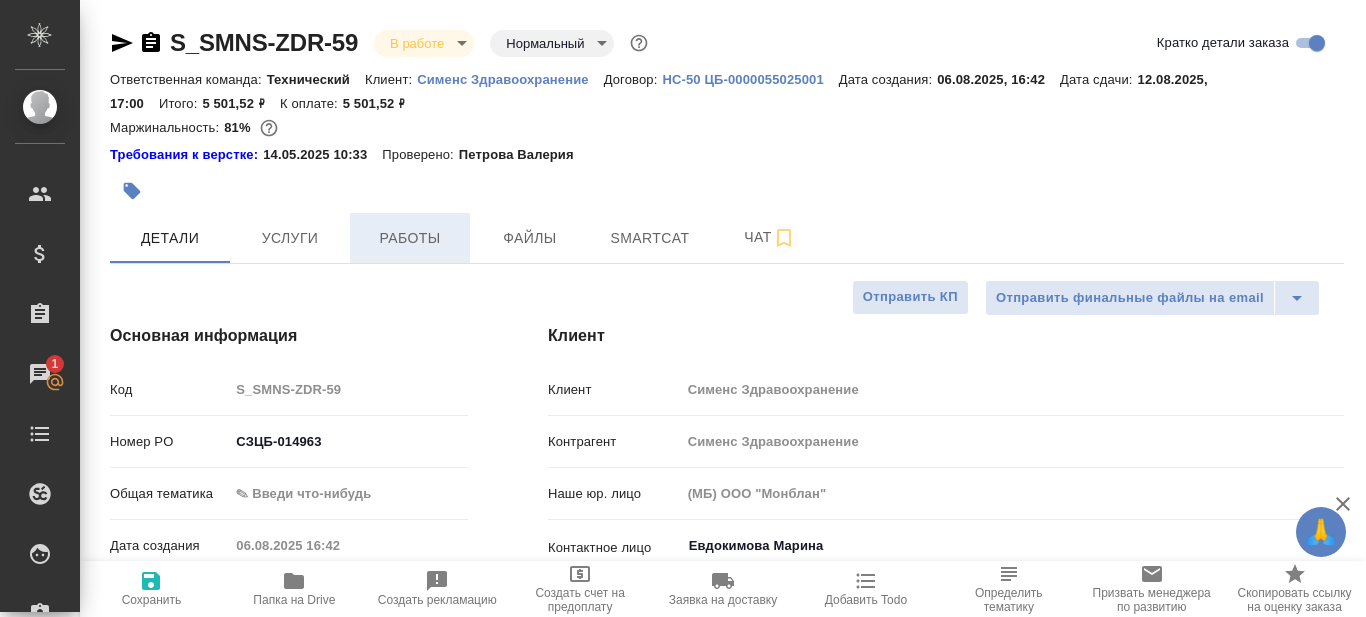 type on "x" 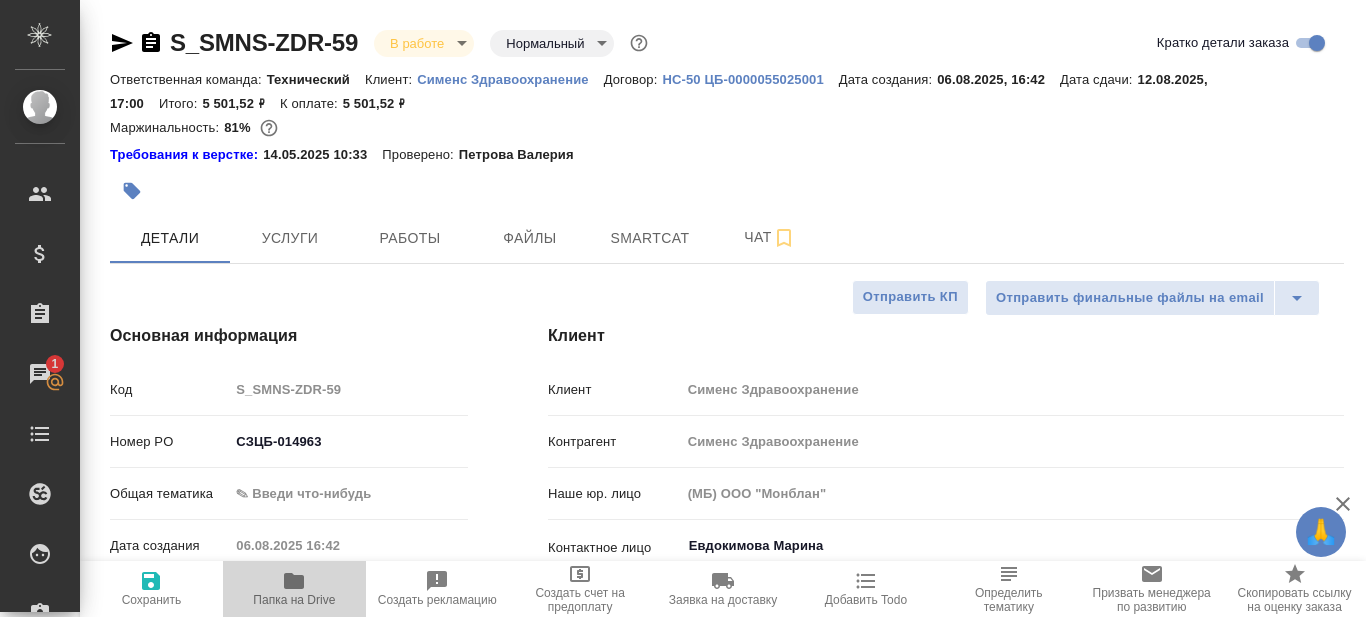 click 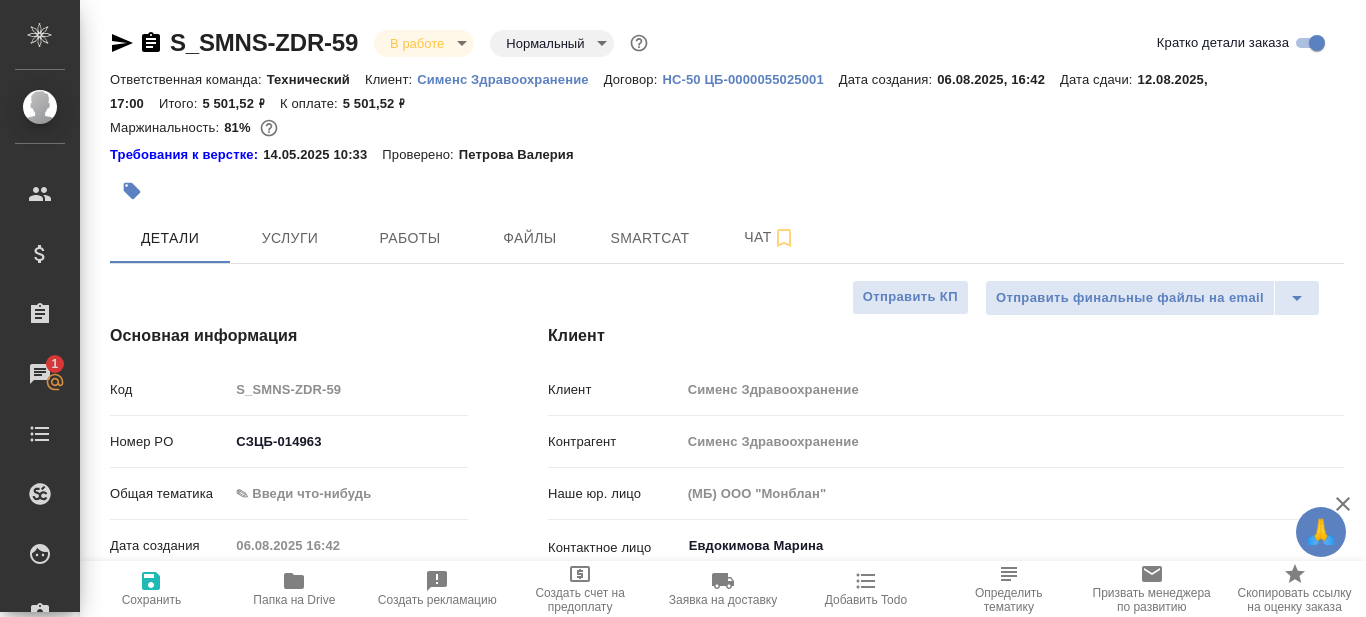 type on "x" 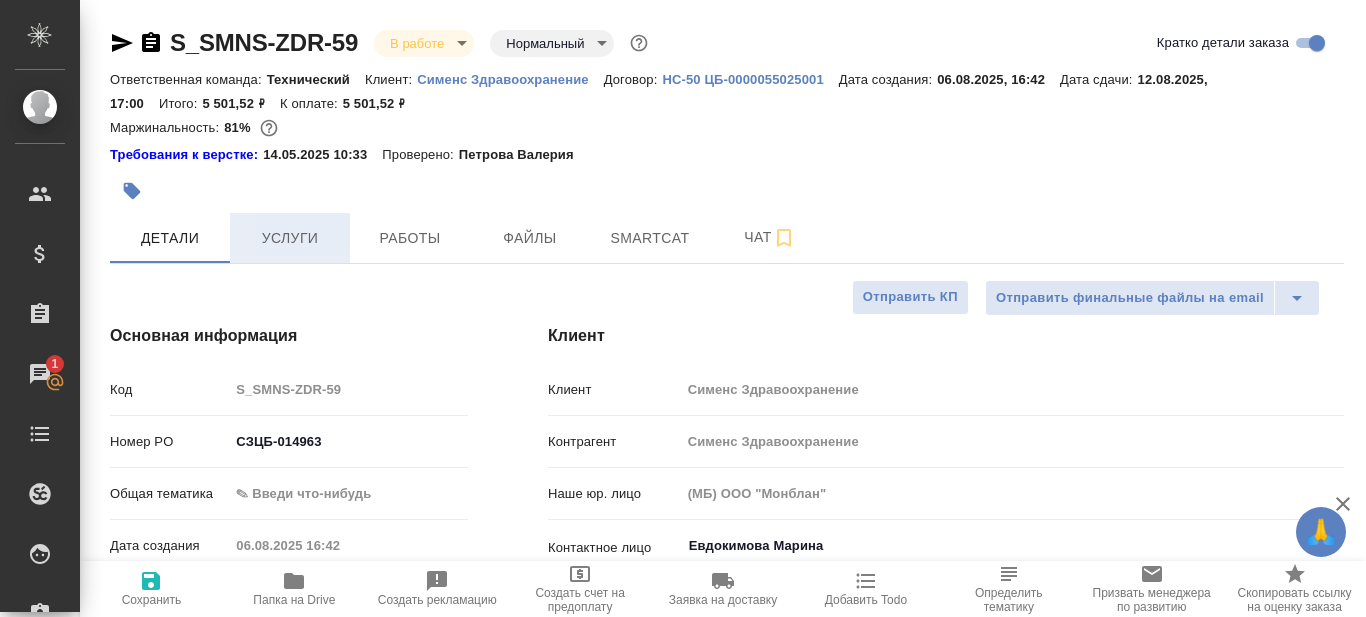 click on "Услуги" at bounding box center [290, 238] 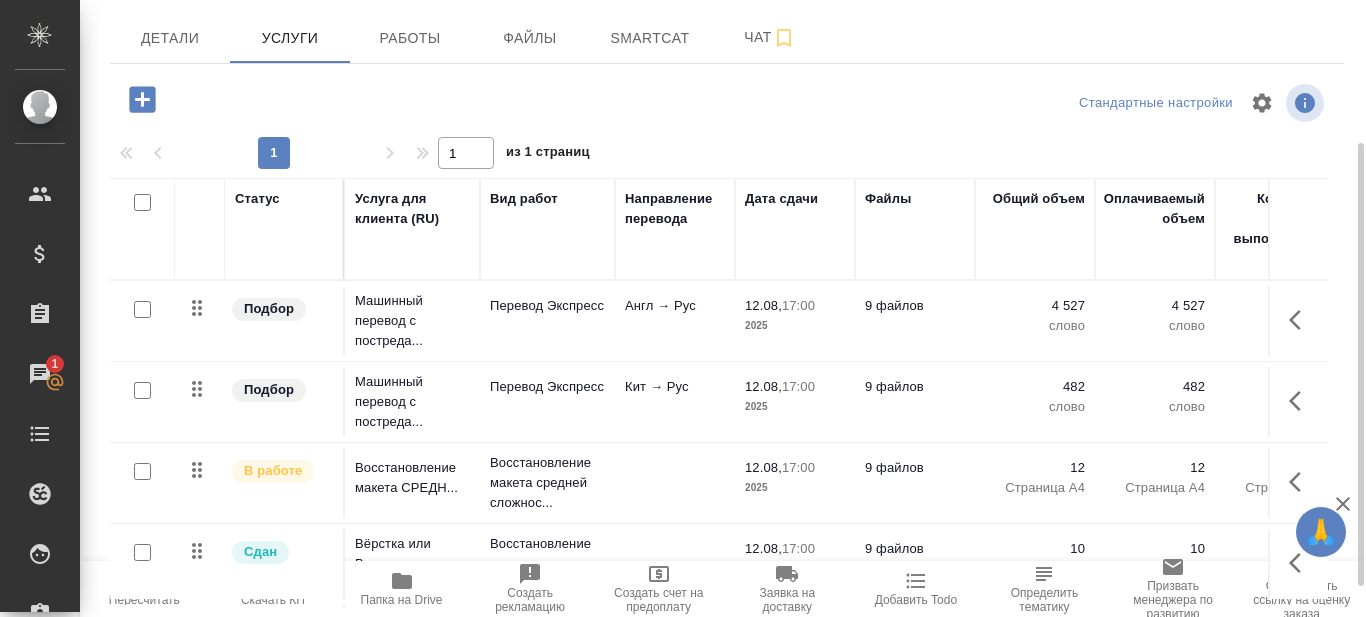 scroll, scrollTop: 242, scrollLeft: 0, axis: vertical 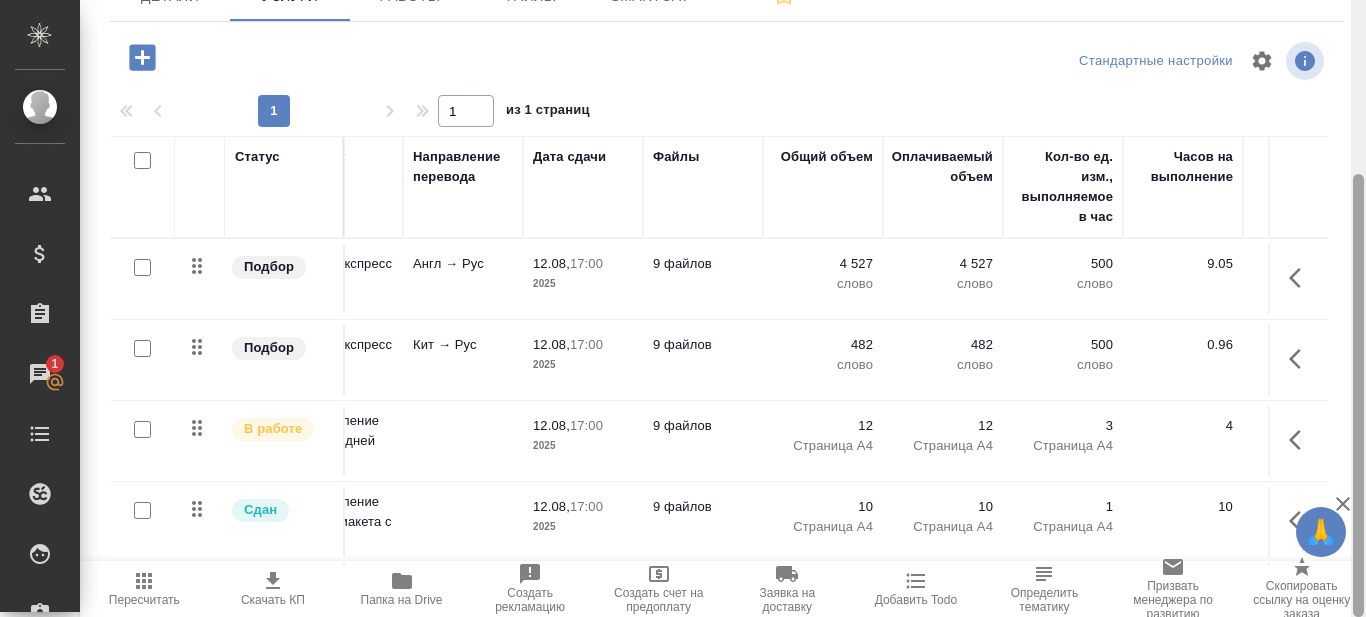 drag, startPoint x: 1365, startPoint y: 319, endPoint x: 1364, endPoint y: 336, distance: 17.029387 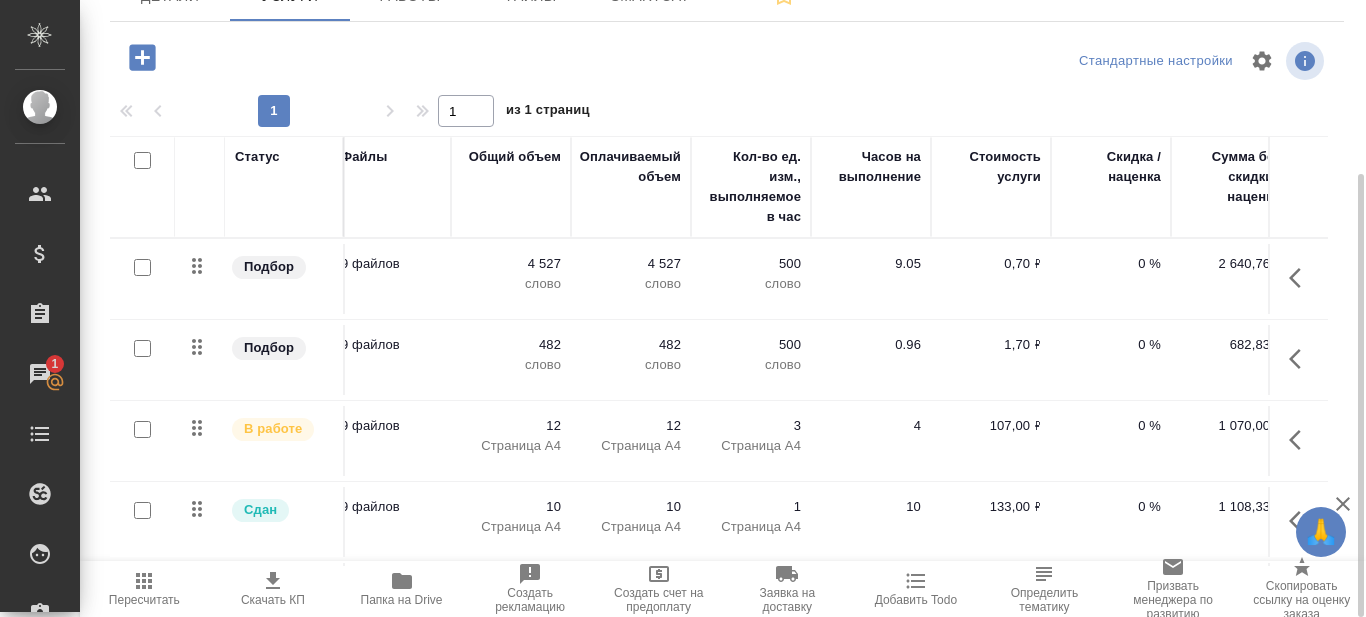 scroll, scrollTop: 0, scrollLeft: 534, axis: horizontal 